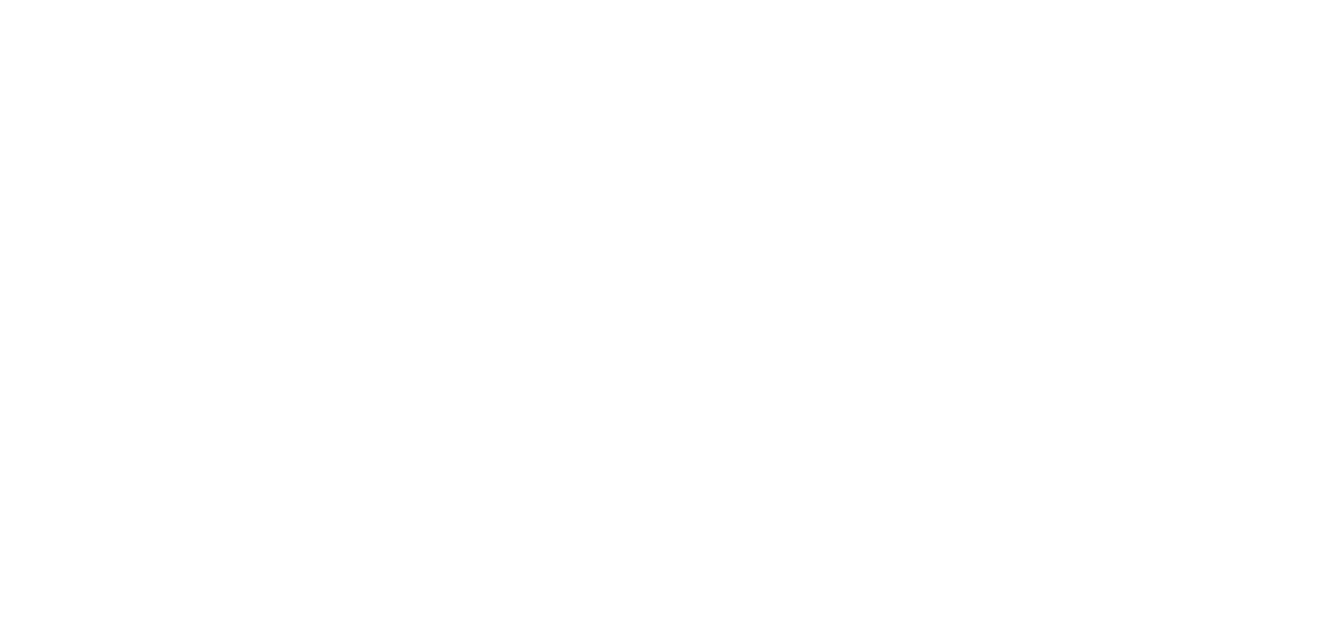 scroll, scrollTop: 0, scrollLeft: 0, axis: both 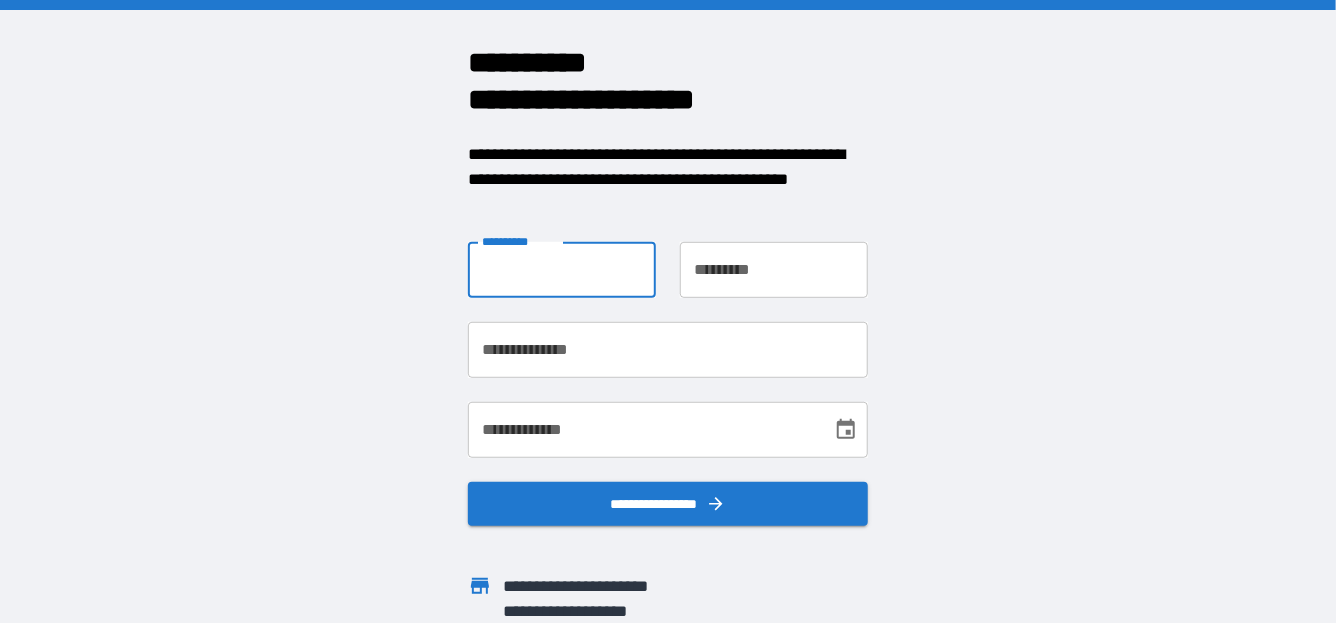 click on "**********" at bounding box center [562, 270] 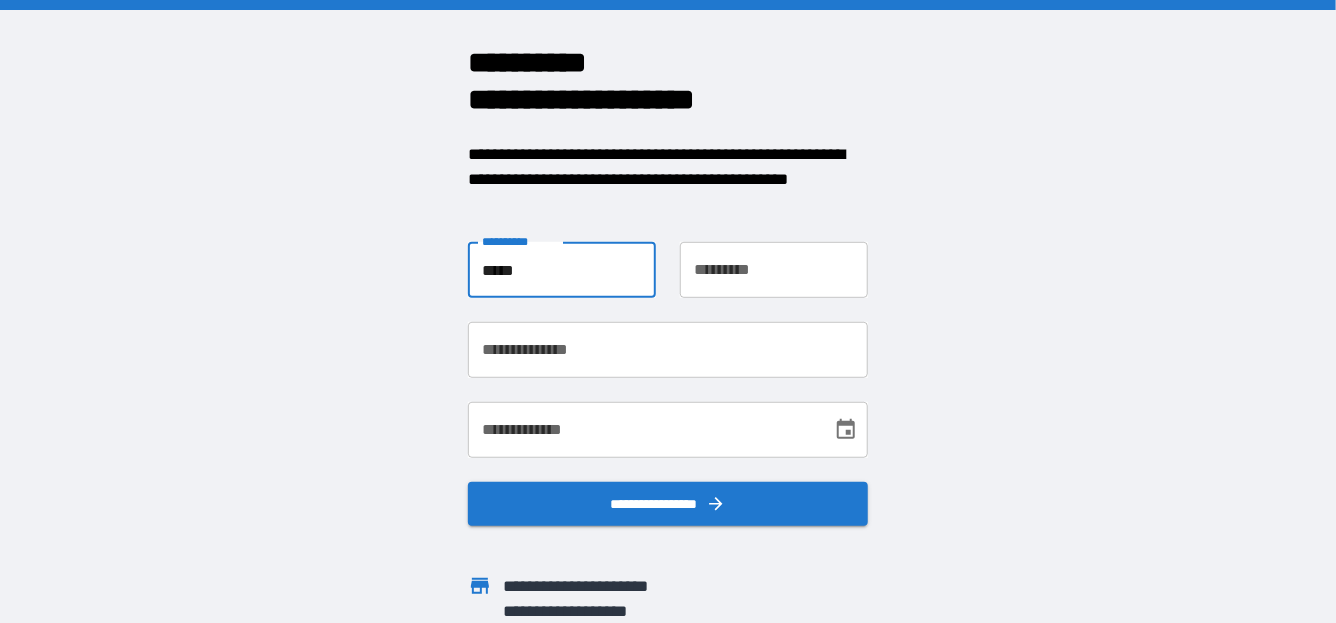 type on "*****" 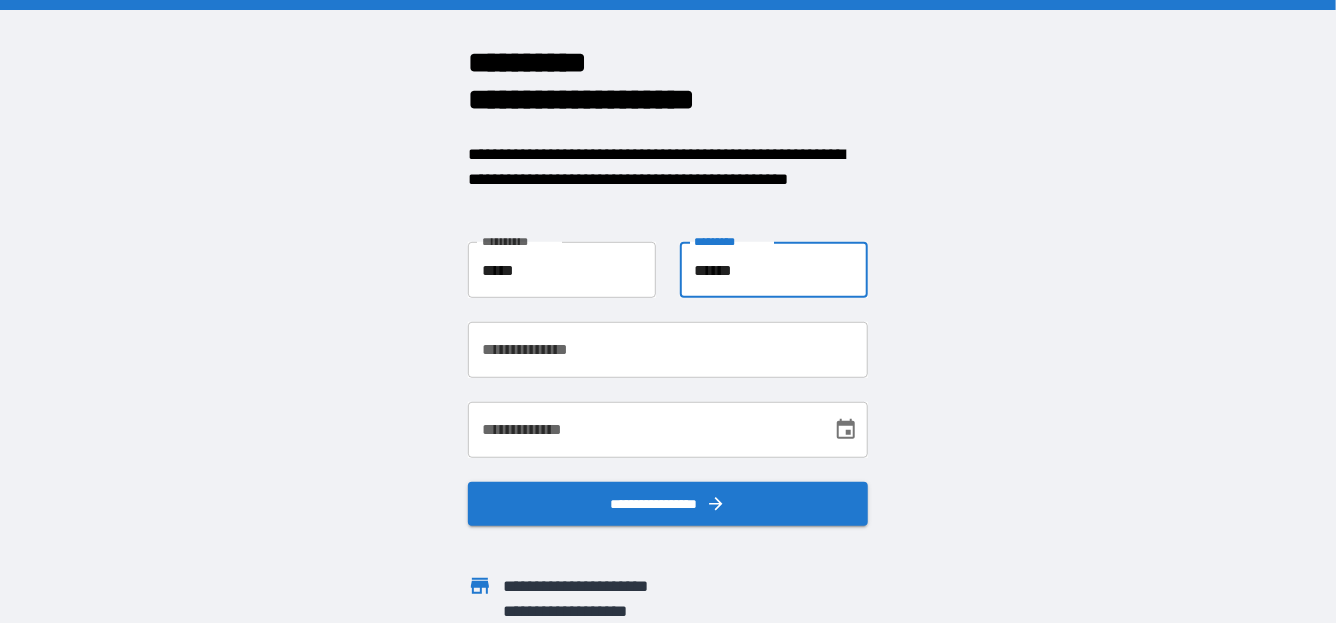 type on "******" 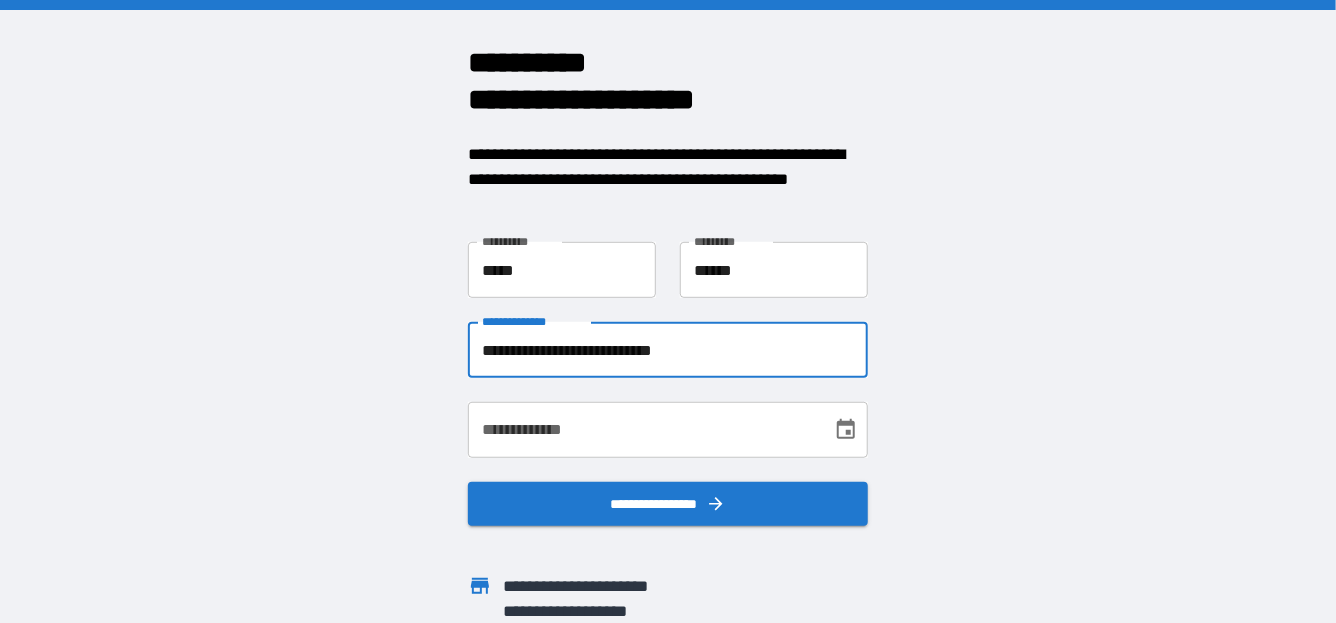 type on "**********" 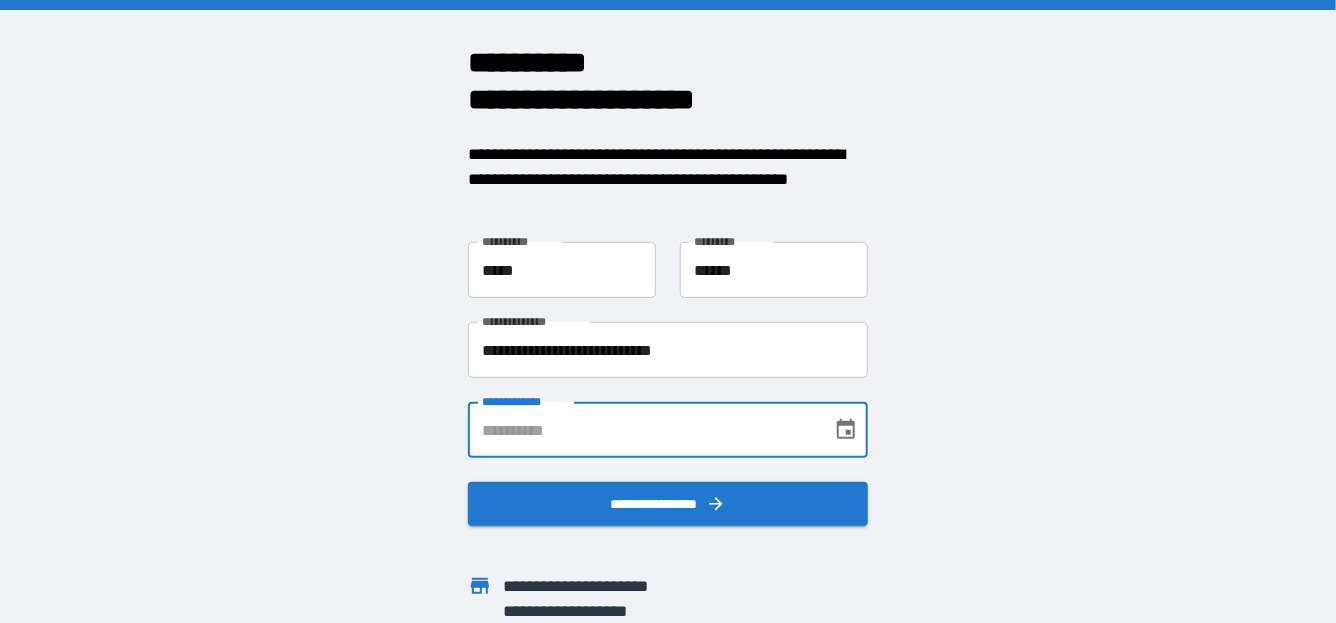 click on "**********" at bounding box center (643, 430) 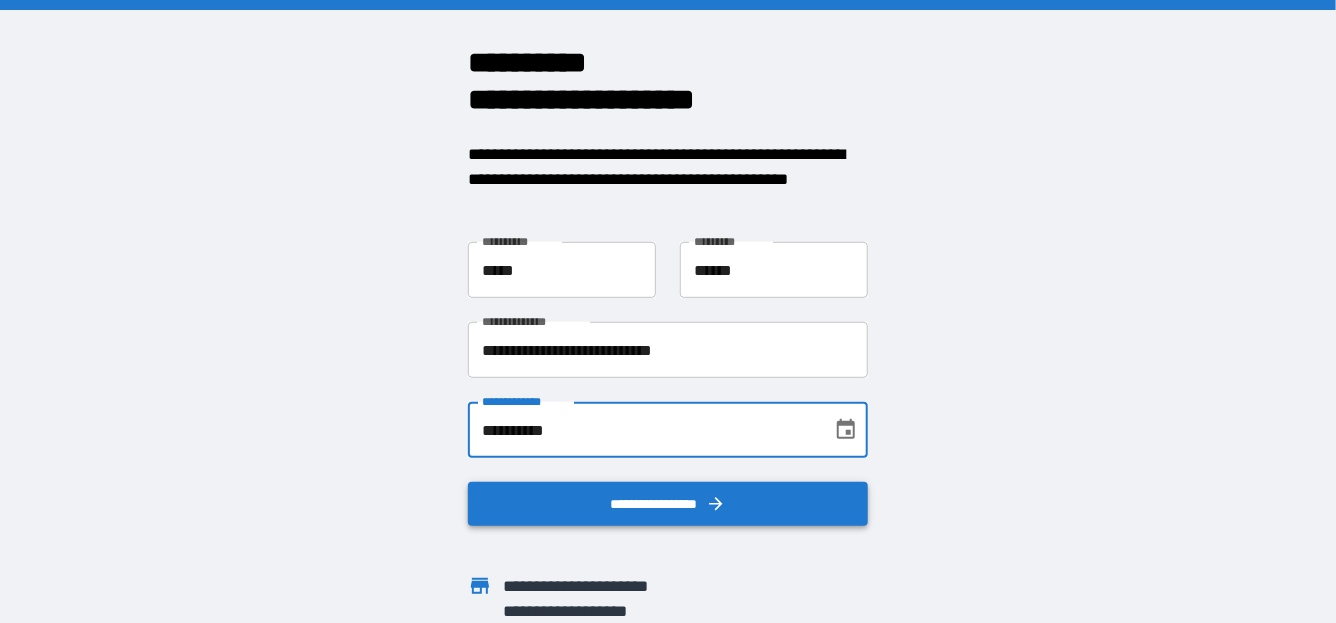 type on "**********" 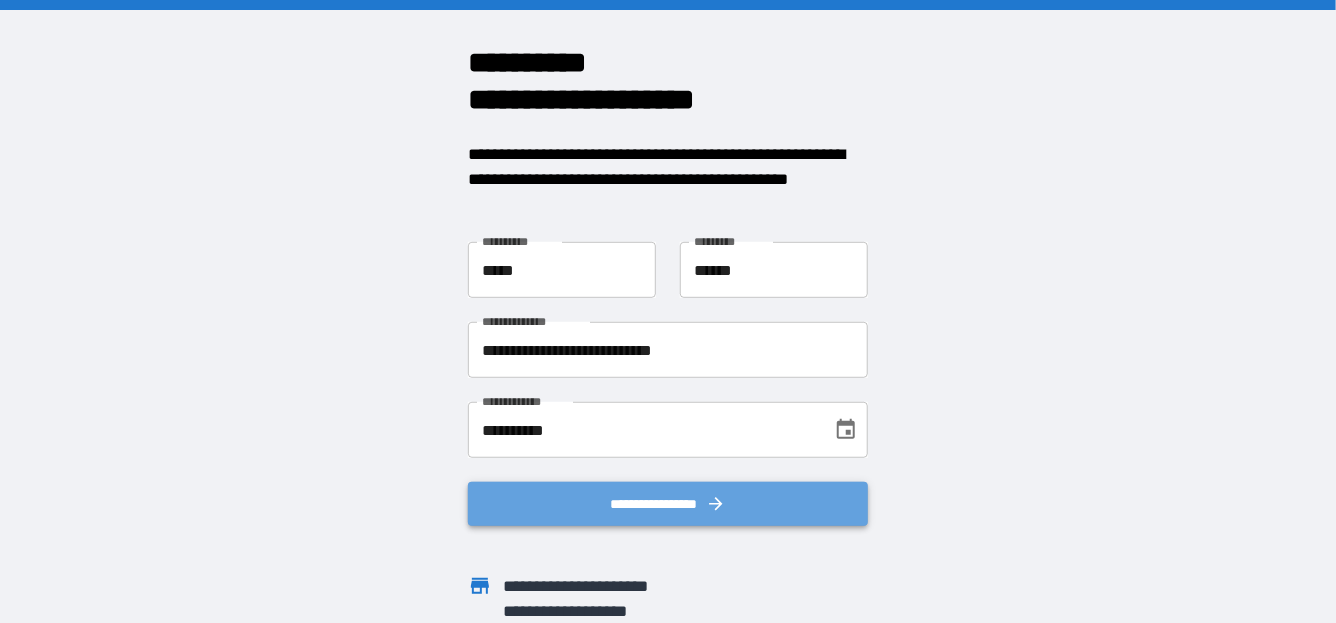 click on "**********" at bounding box center [668, 504] 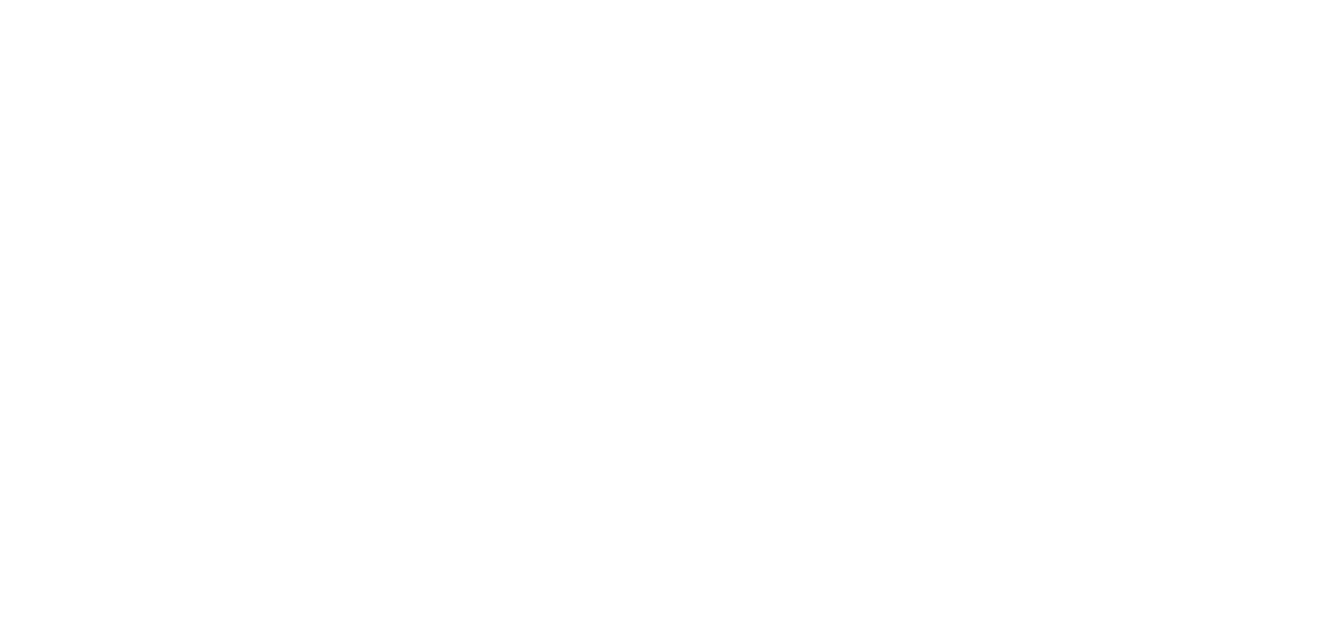 scroll, scrollTop: 0, scrollLeft: 0, axis: both 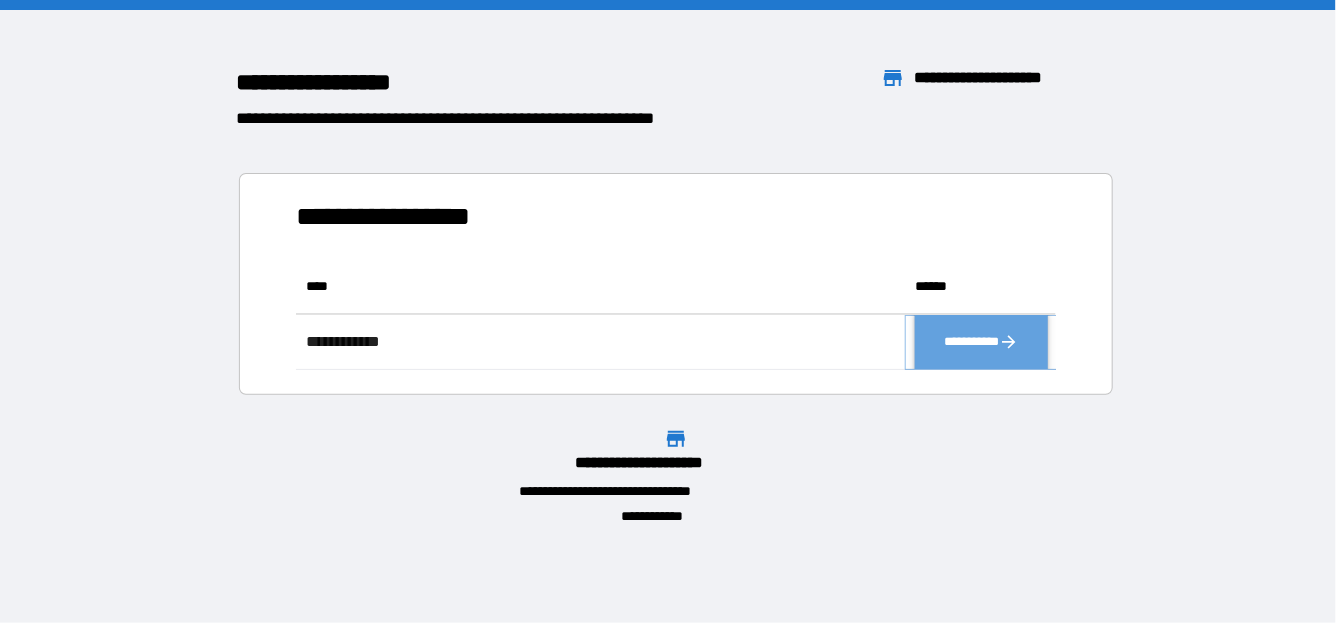 click on "**********" at bounding box center (981, 342) 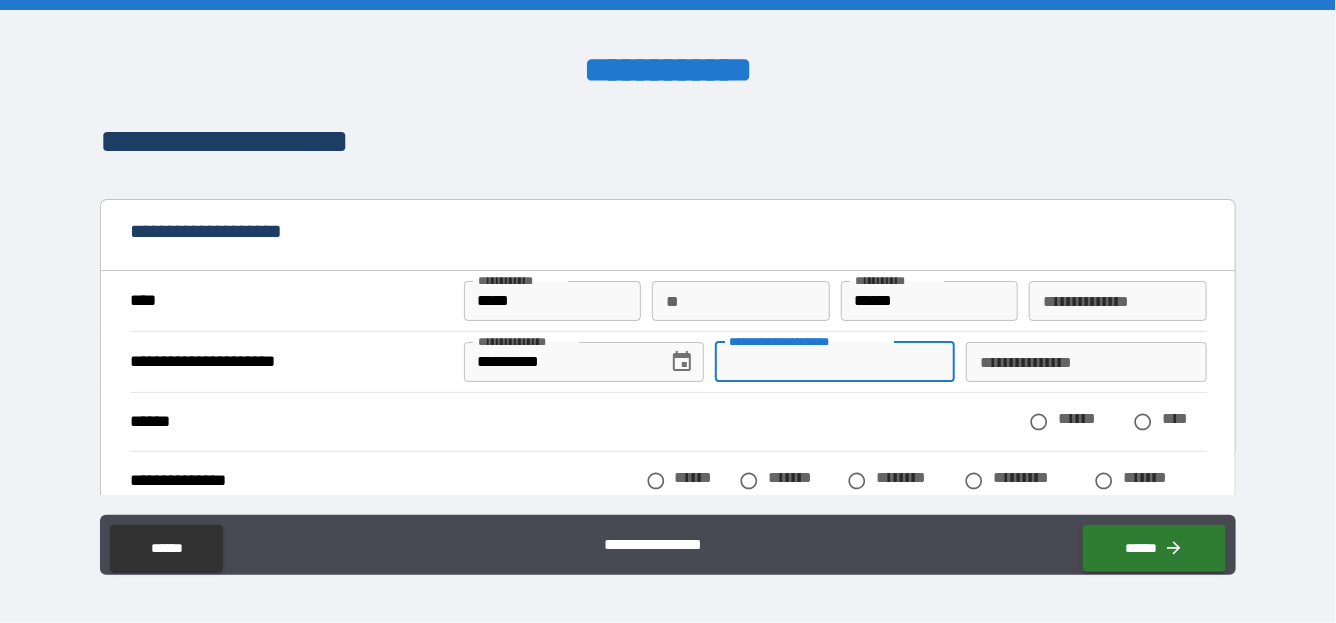 click on "**********" at bounding box center (835, 362) 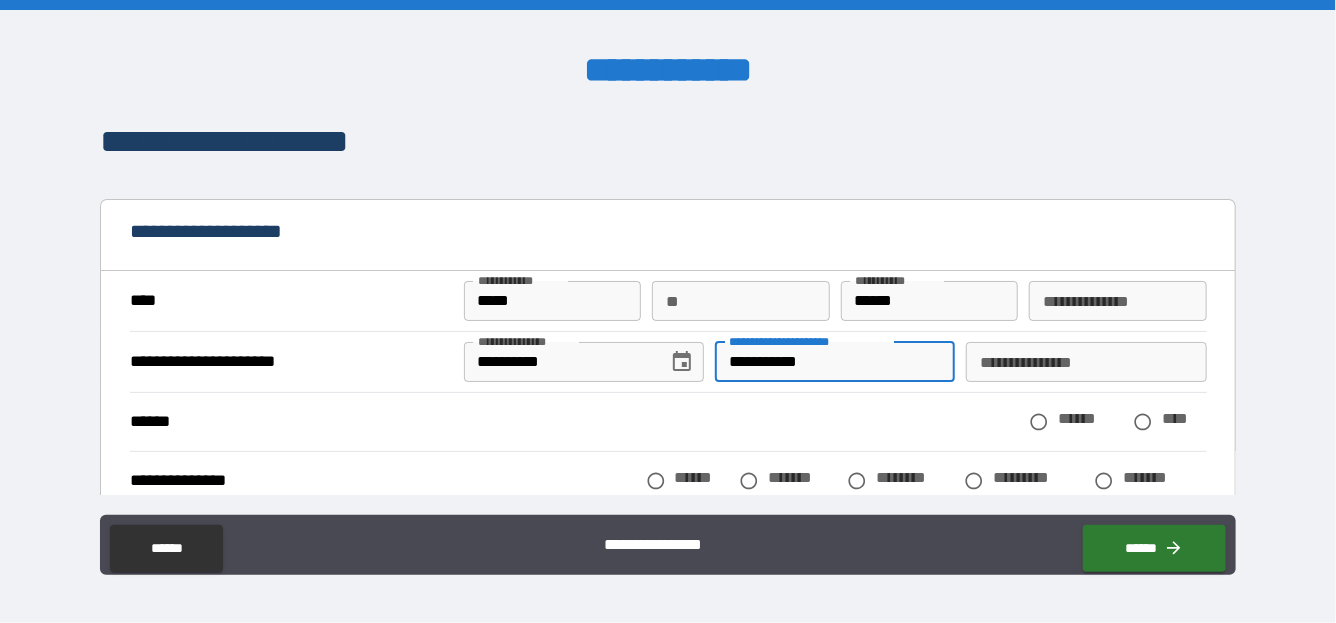 type on "**********" 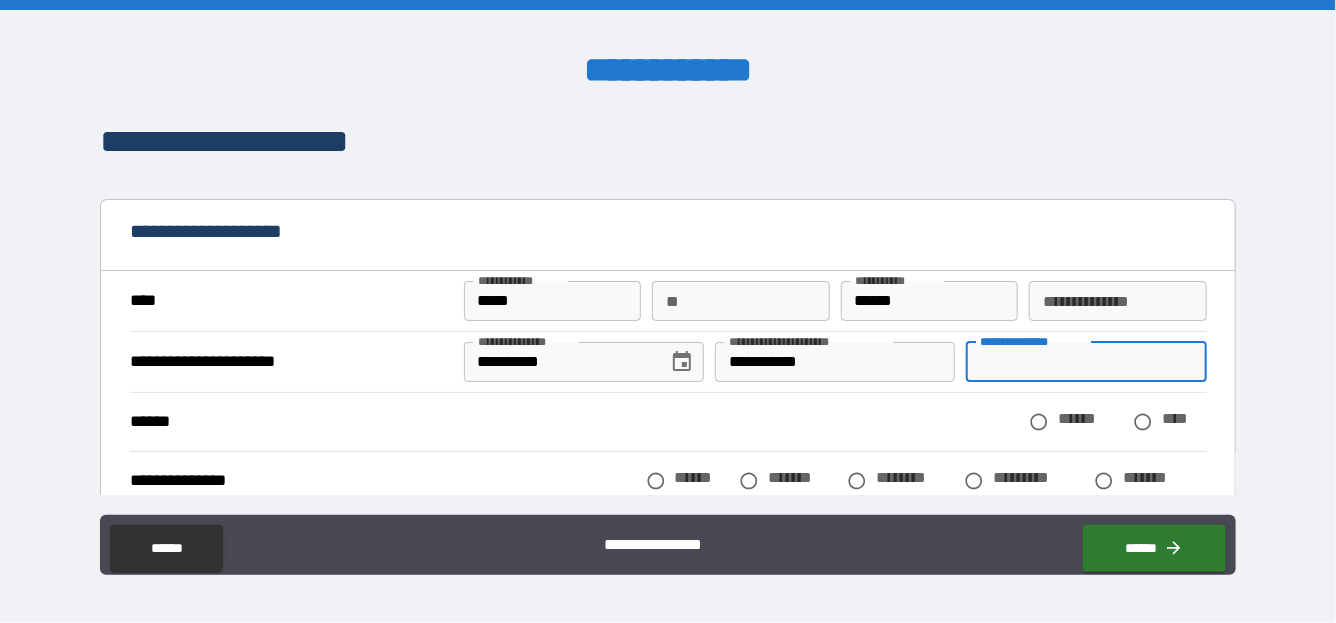 click on "**********" at bounding box center (1086, 362) 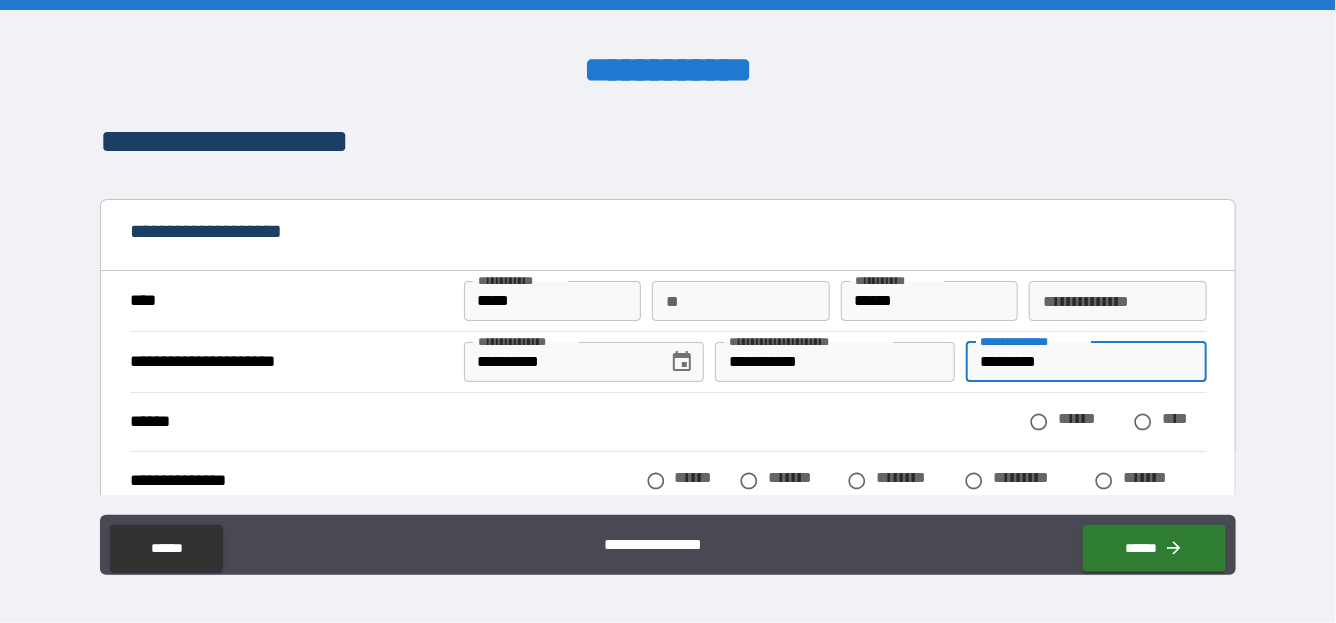 type on "*********" 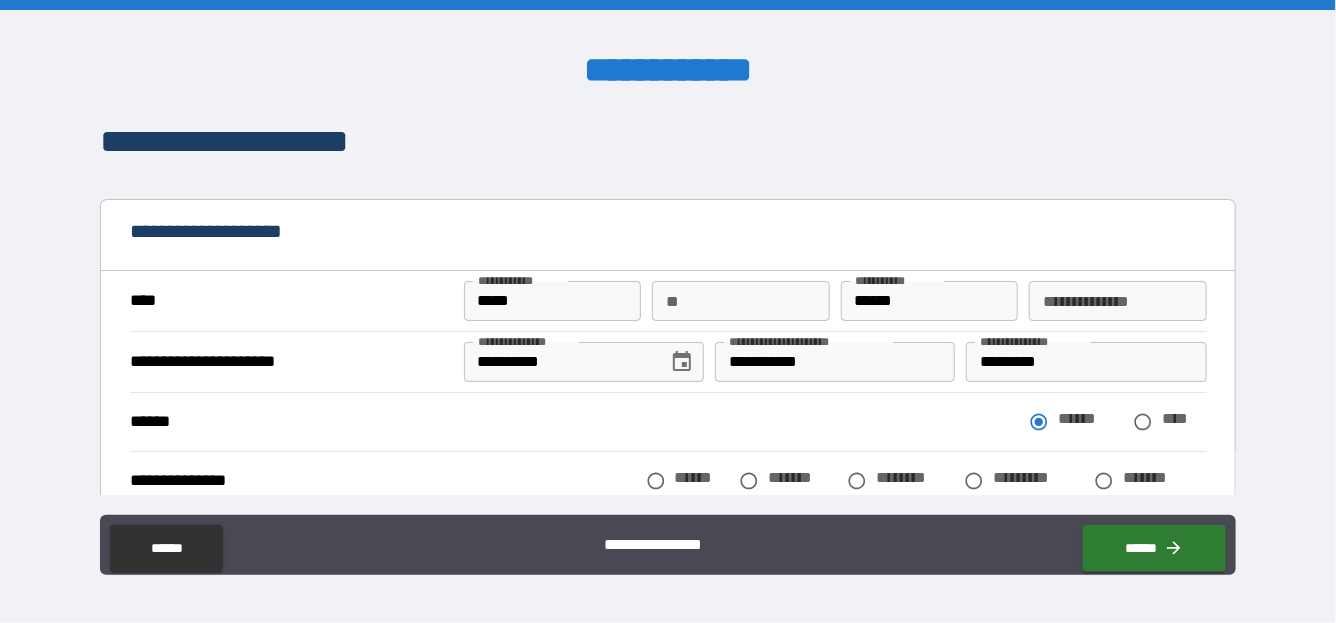 scroll, scrollTop: 335, scrollLeft: 0, axis: vertical 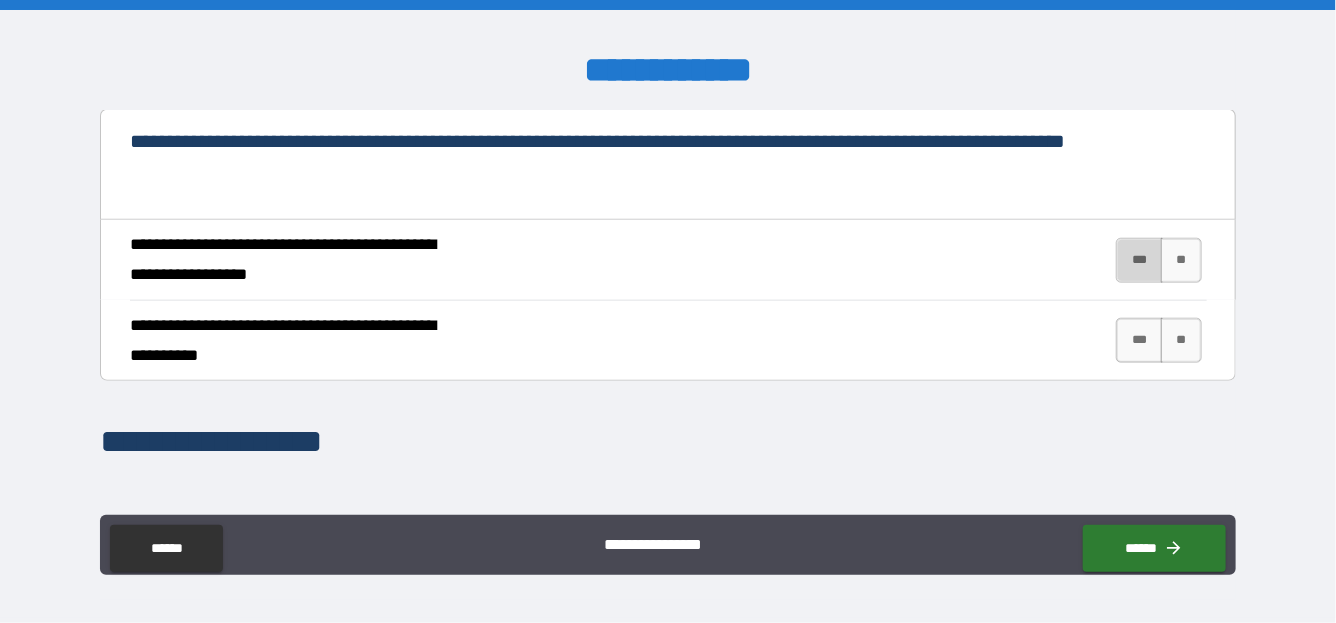 click on "***" at bounding box center [1139, 260] 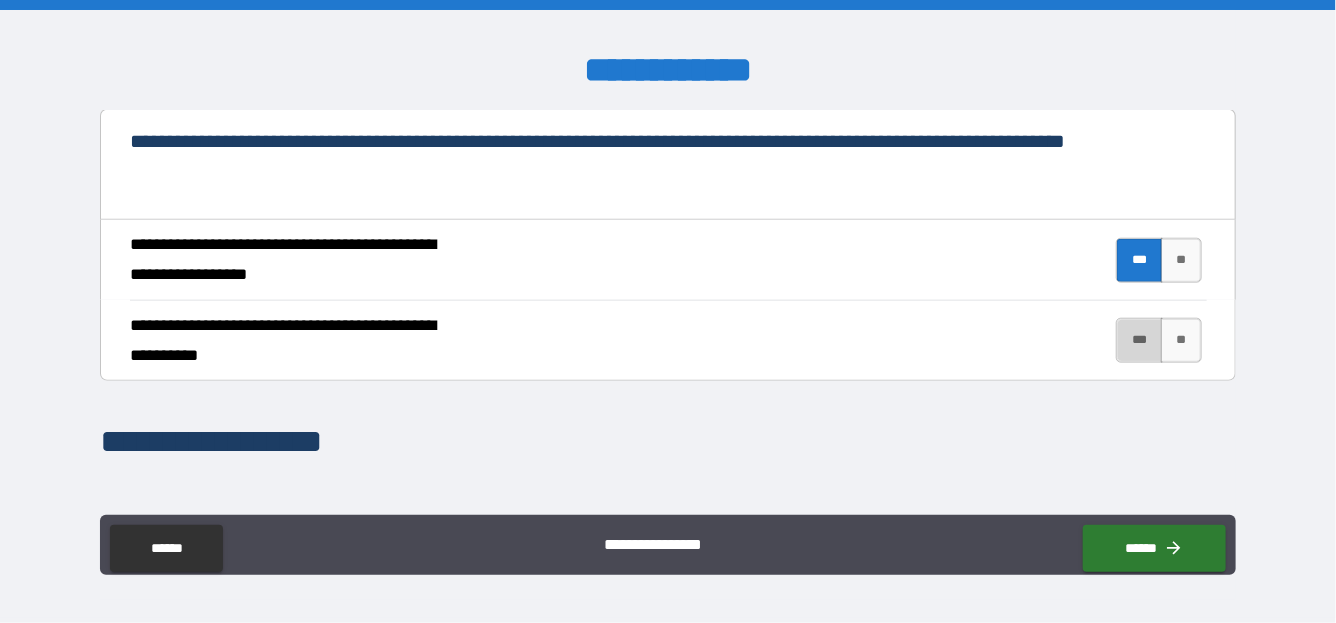 click on "***" at bounding box center [1139, 340] 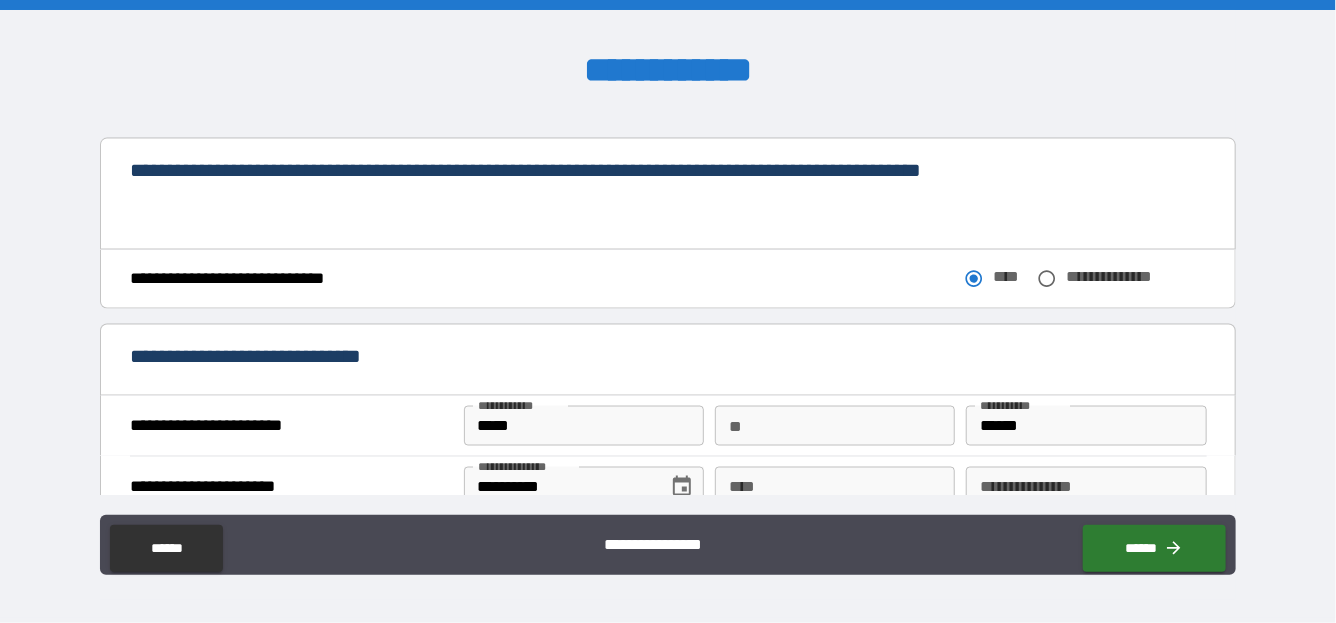 scroll, scrollTop: 1176, scrollLeft: 0, axis: vertical 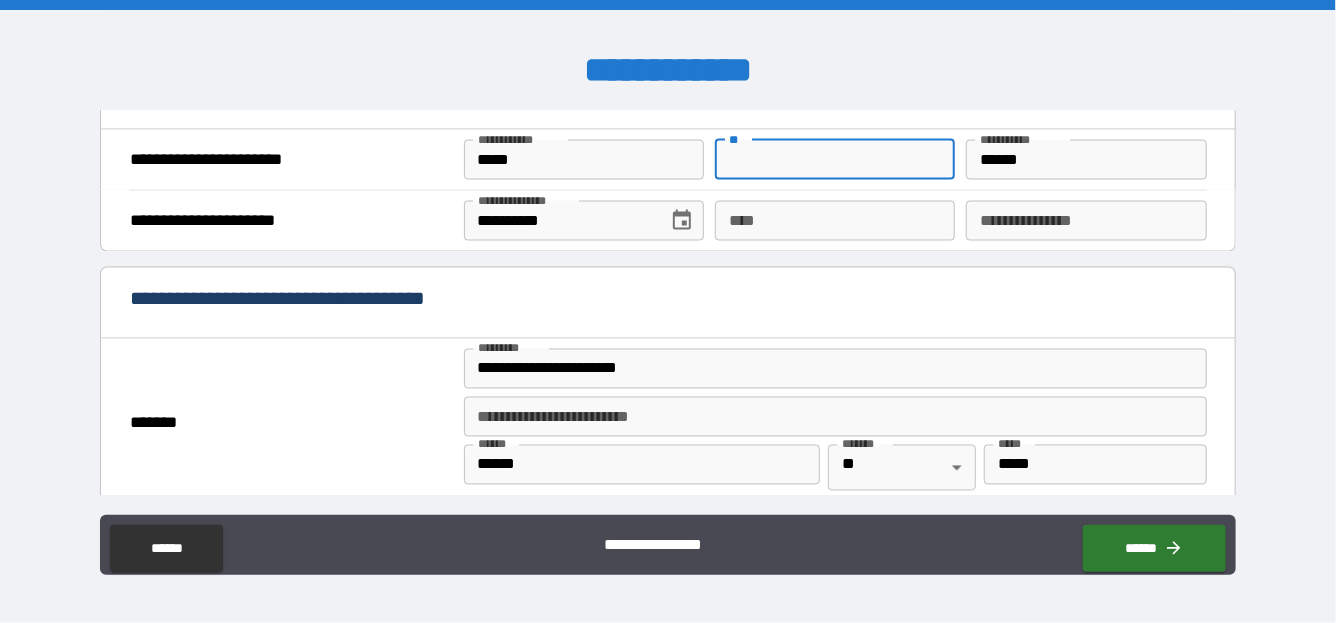 click on "**" at bounding box center (835, 160) 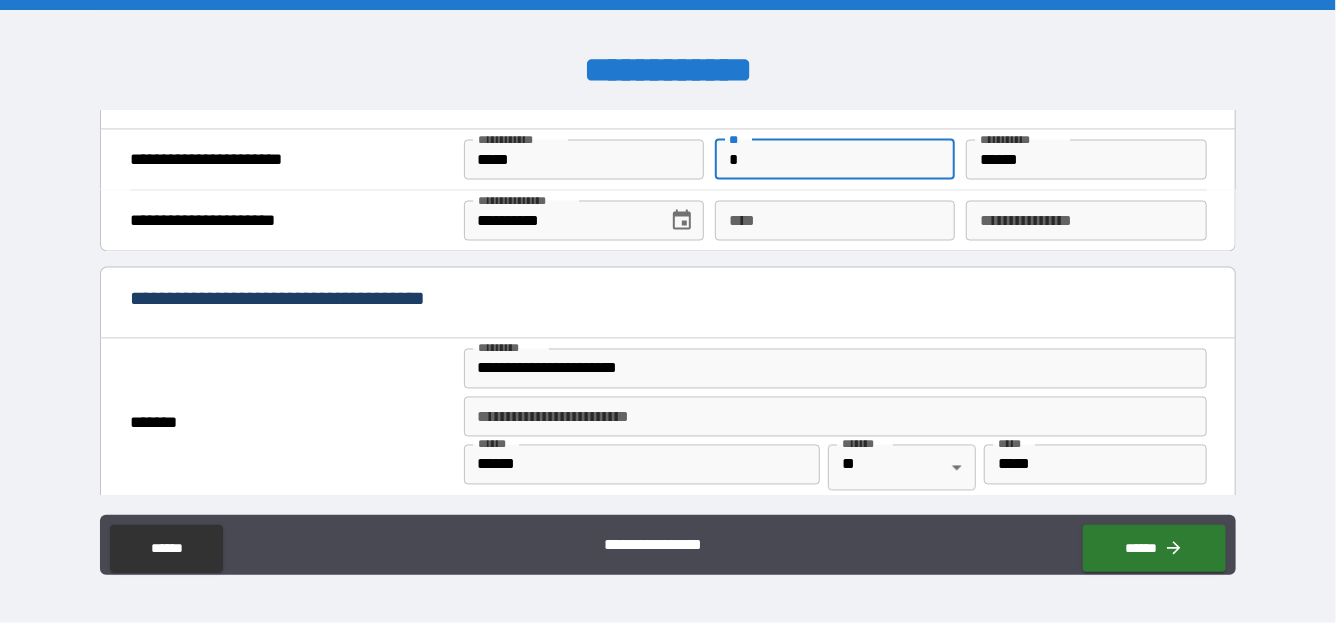 type on "*" 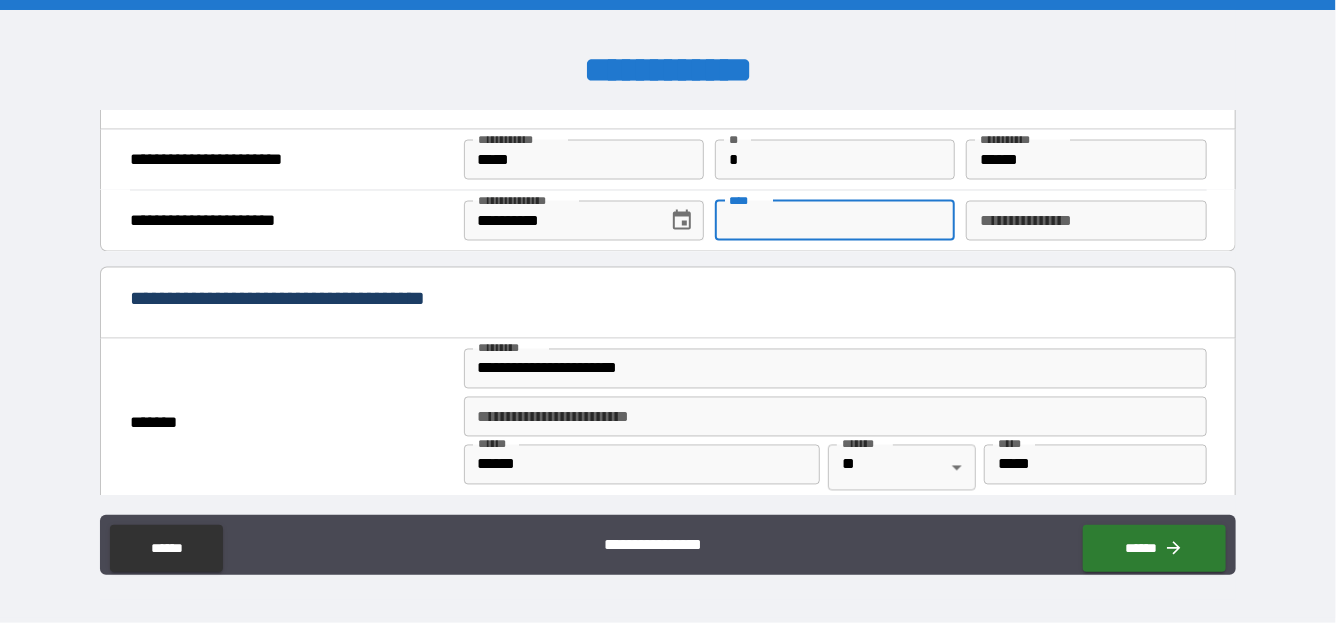 click on "****" at bounding box center (835, 221) 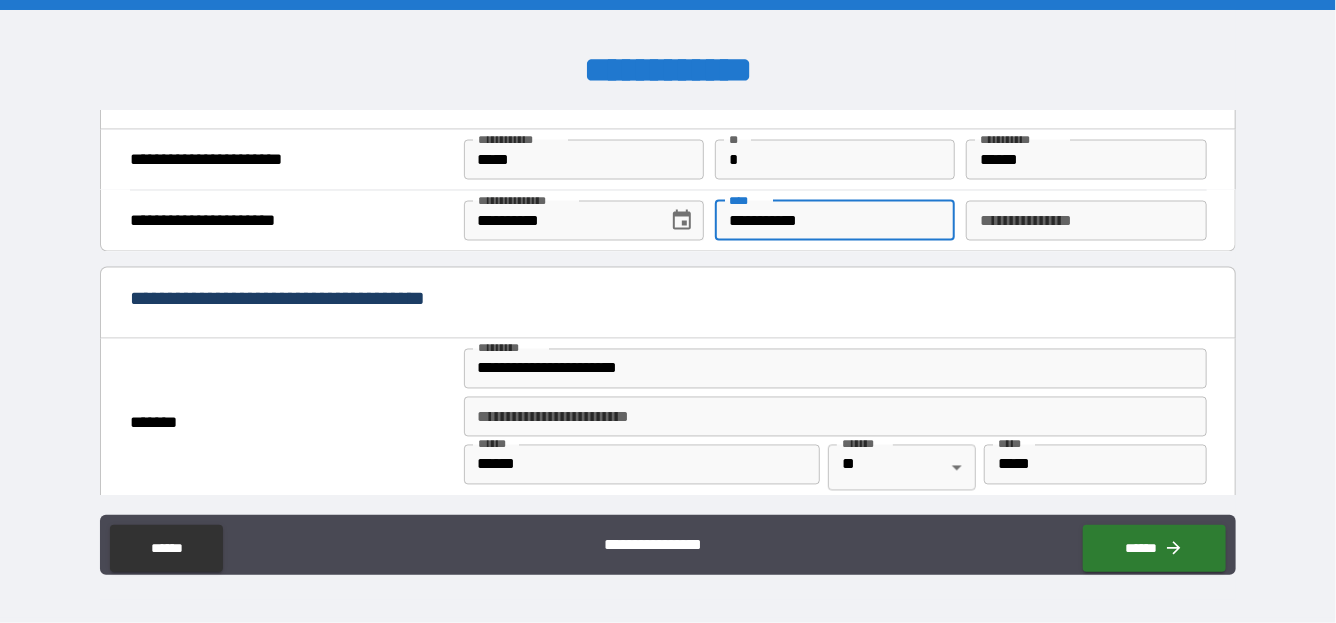 type on "**********" 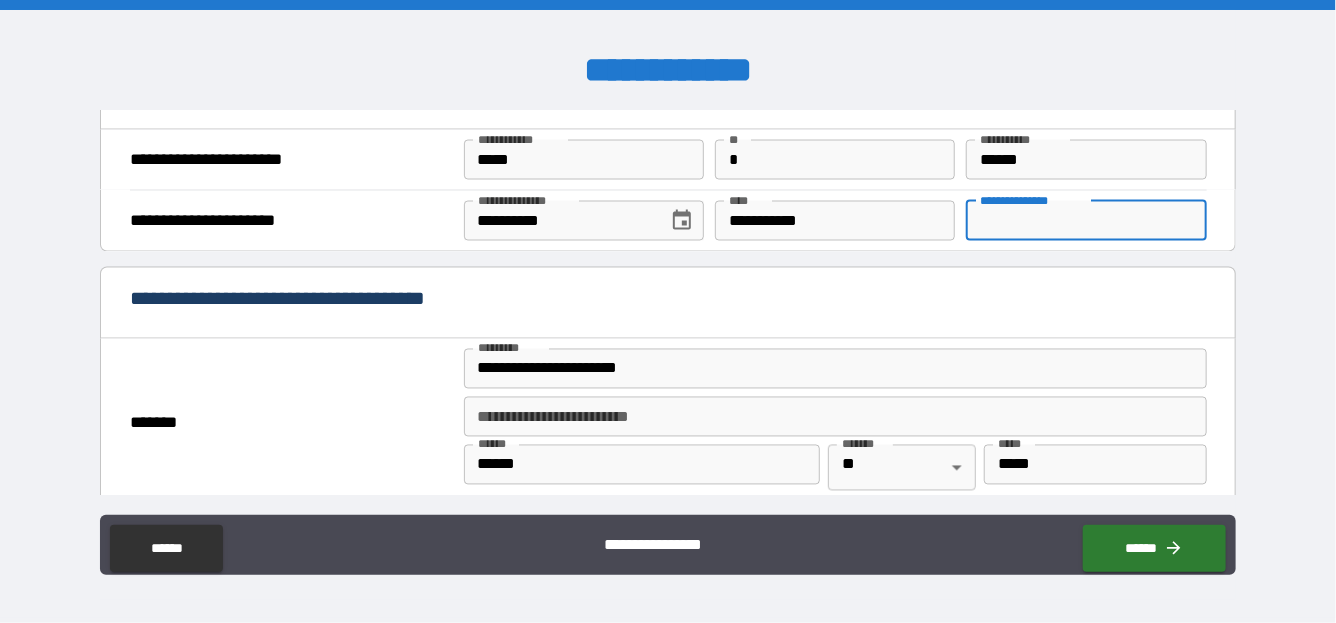 click on "**********" at bounding box center [1086, 221] 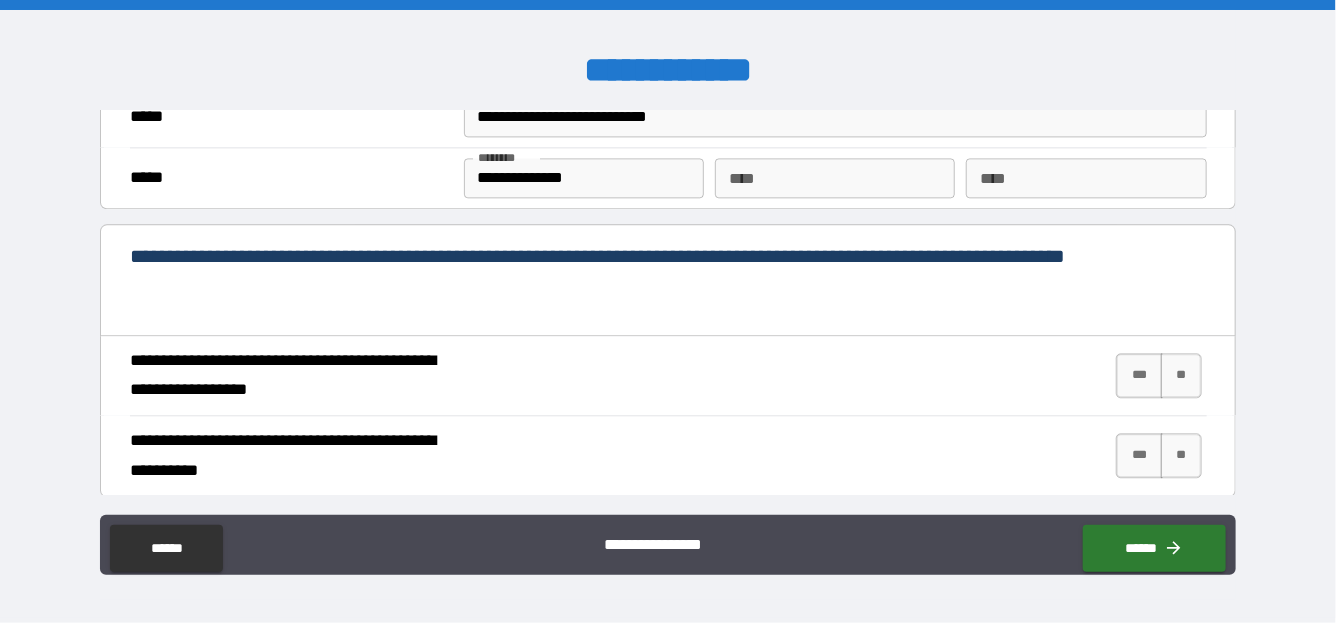scroll, scrollTop: 1974, scrollLeft: 0, axis: vertical 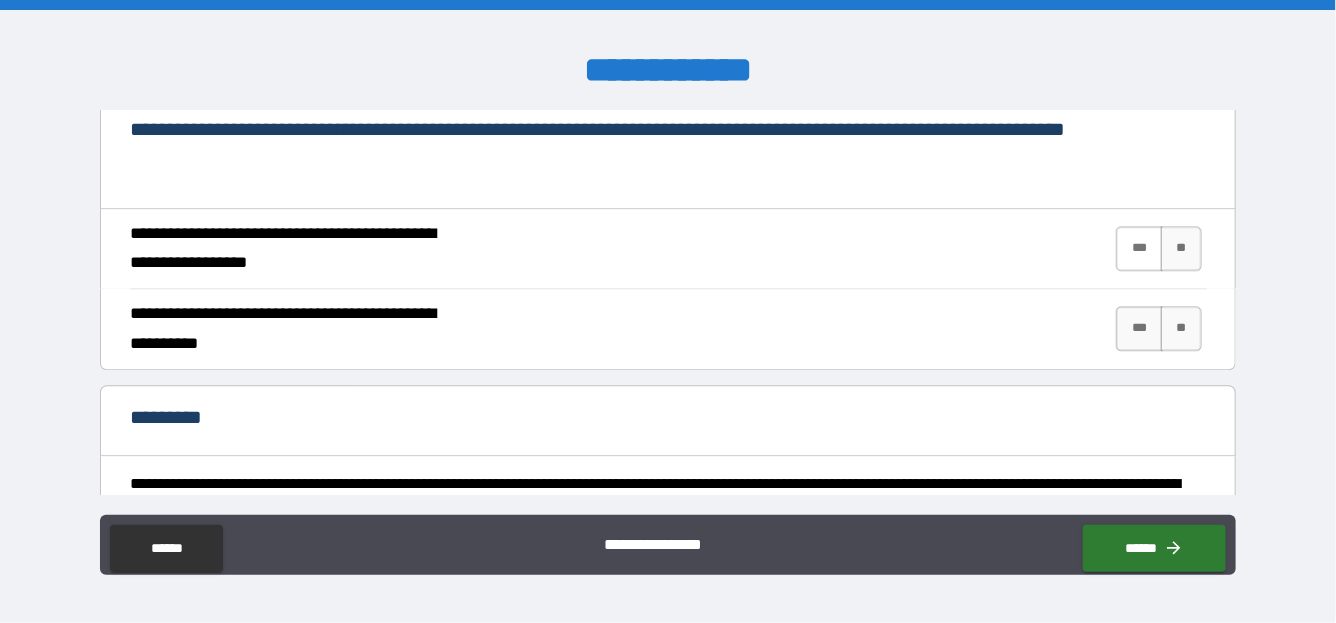 type on "*********" 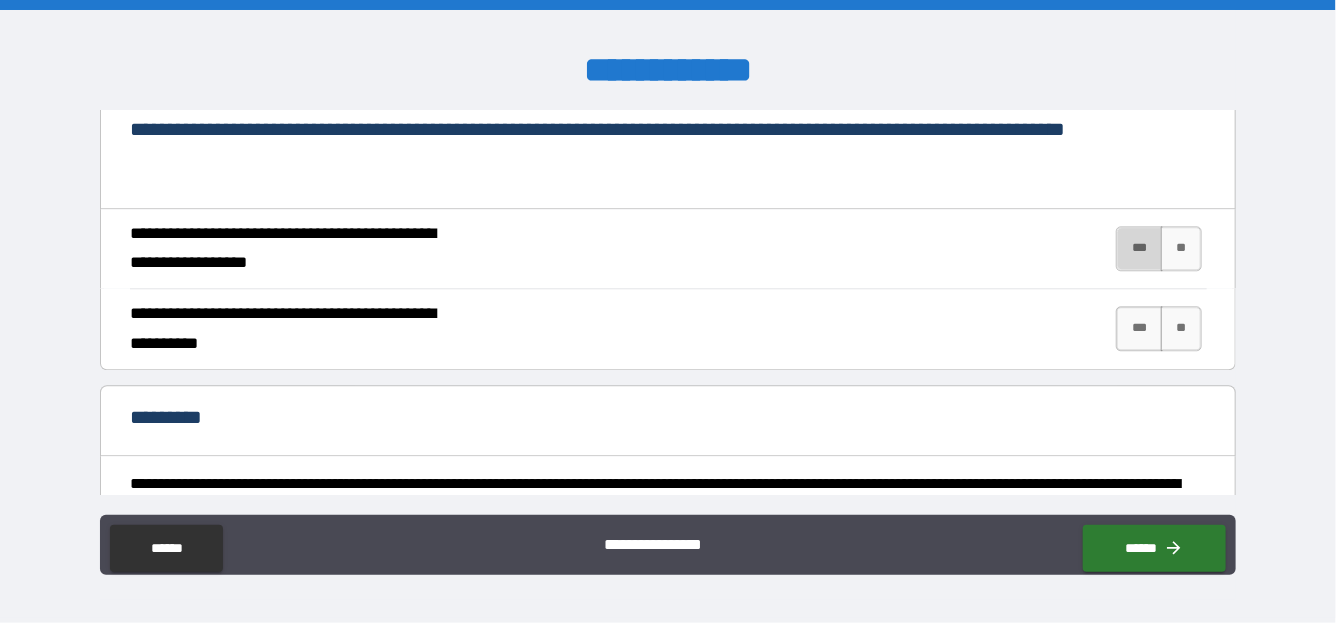 click on "***" at bounding box center (1139, 248) 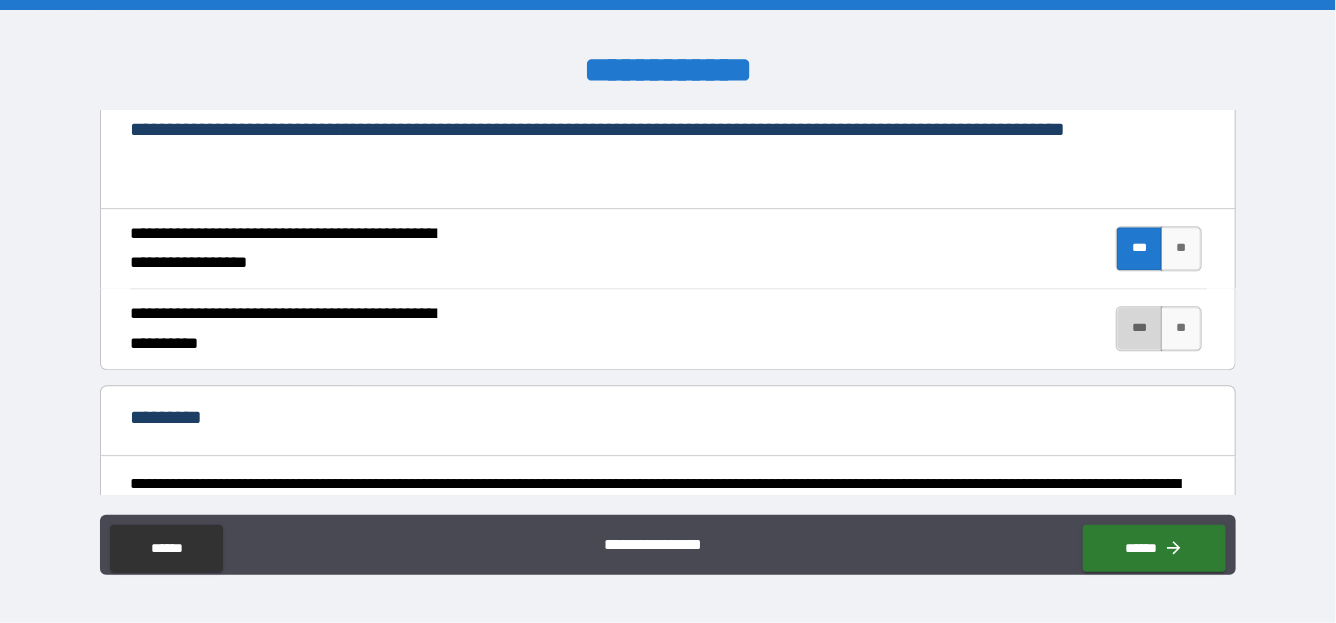 click on "***" at bounding box center [1139, 328] 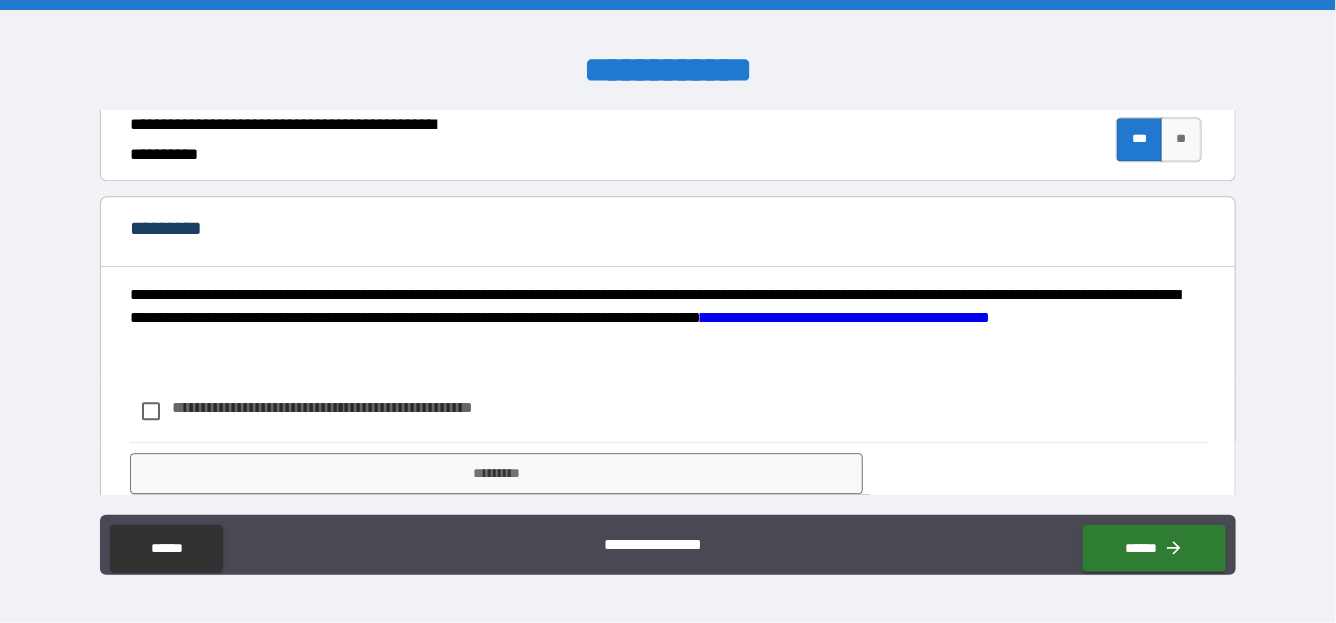 scroll, scrollTop: 2254, scrollLeft: 0, axis: vertical 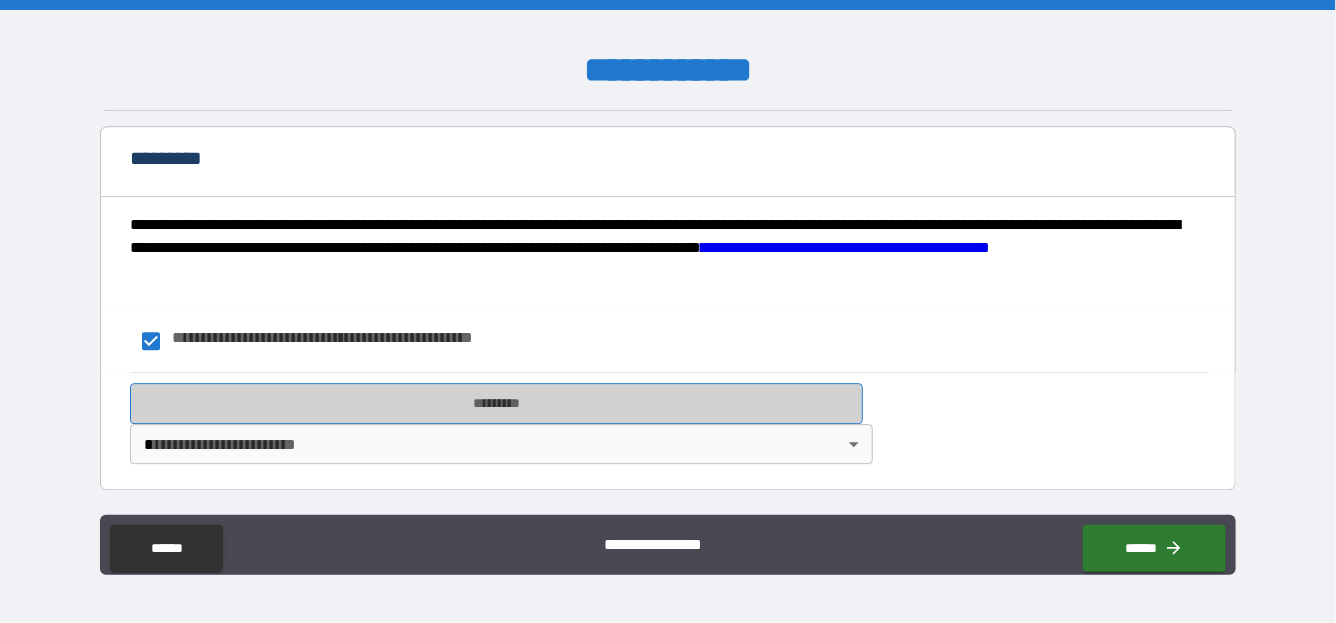 click on "*********" at bounding box center (497, 404) 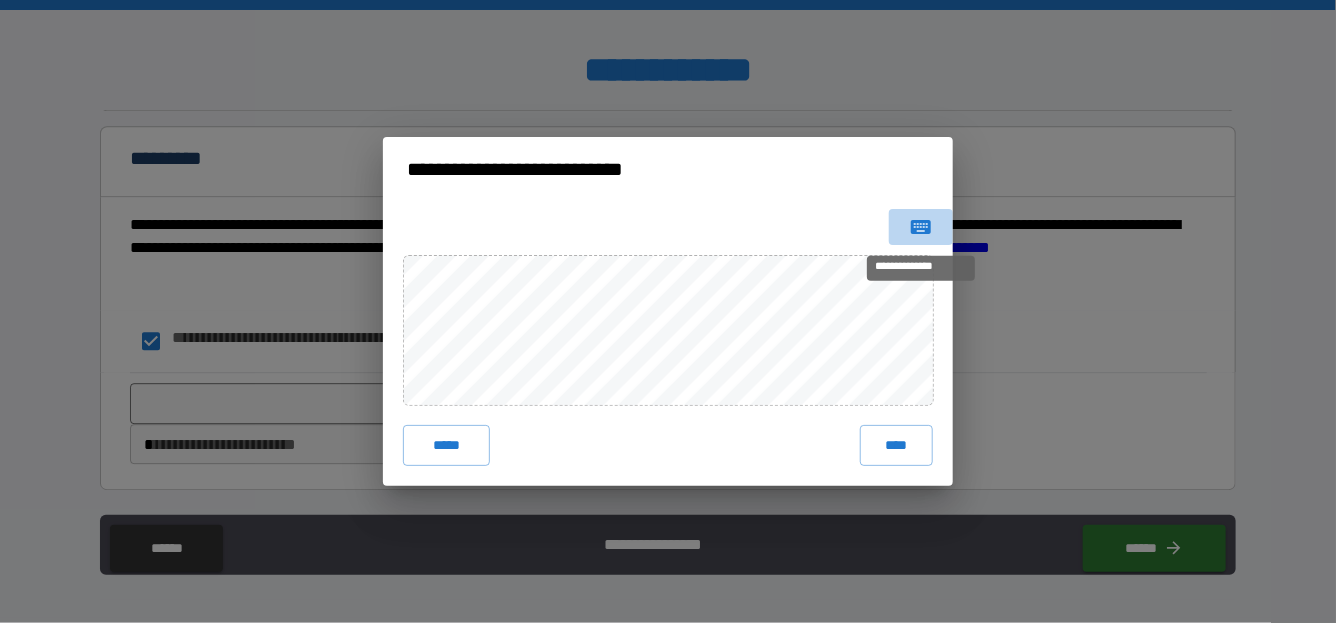 click 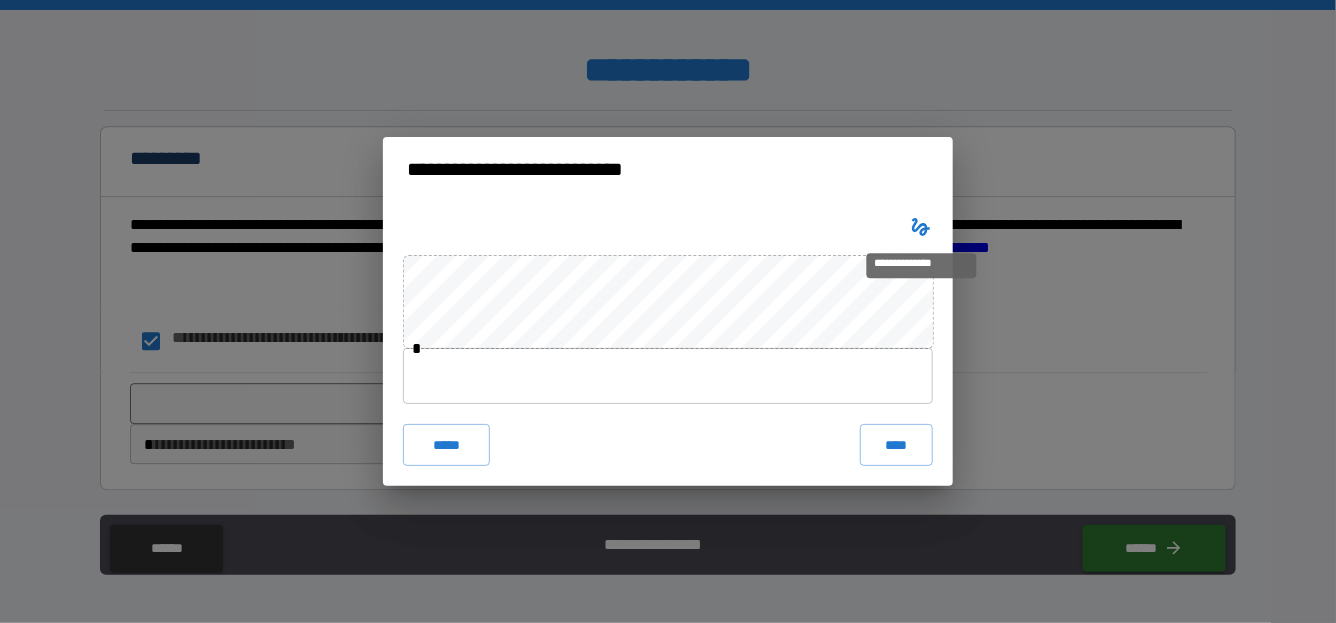 click 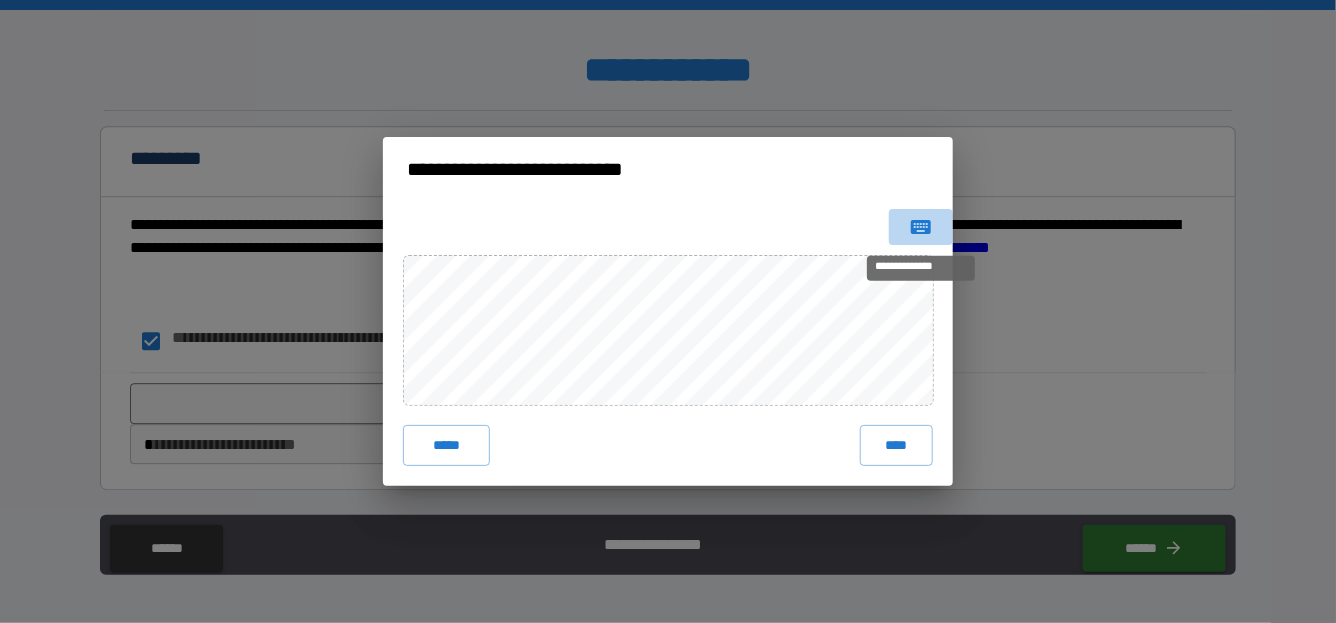 click 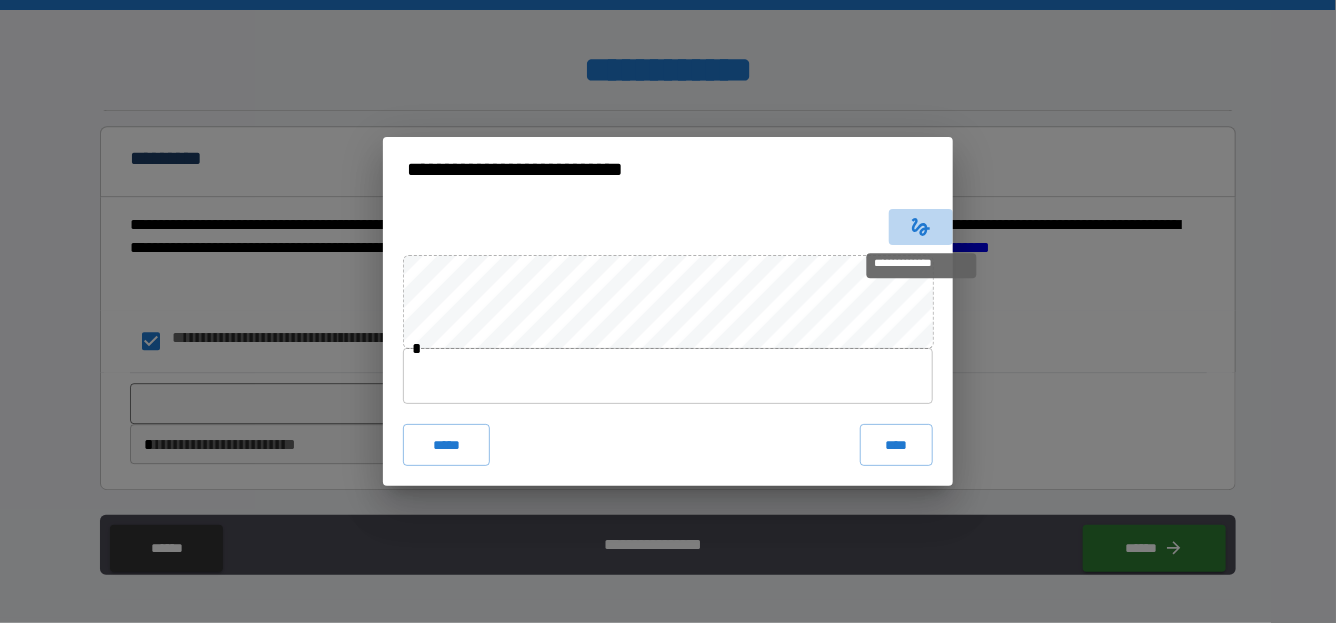 click 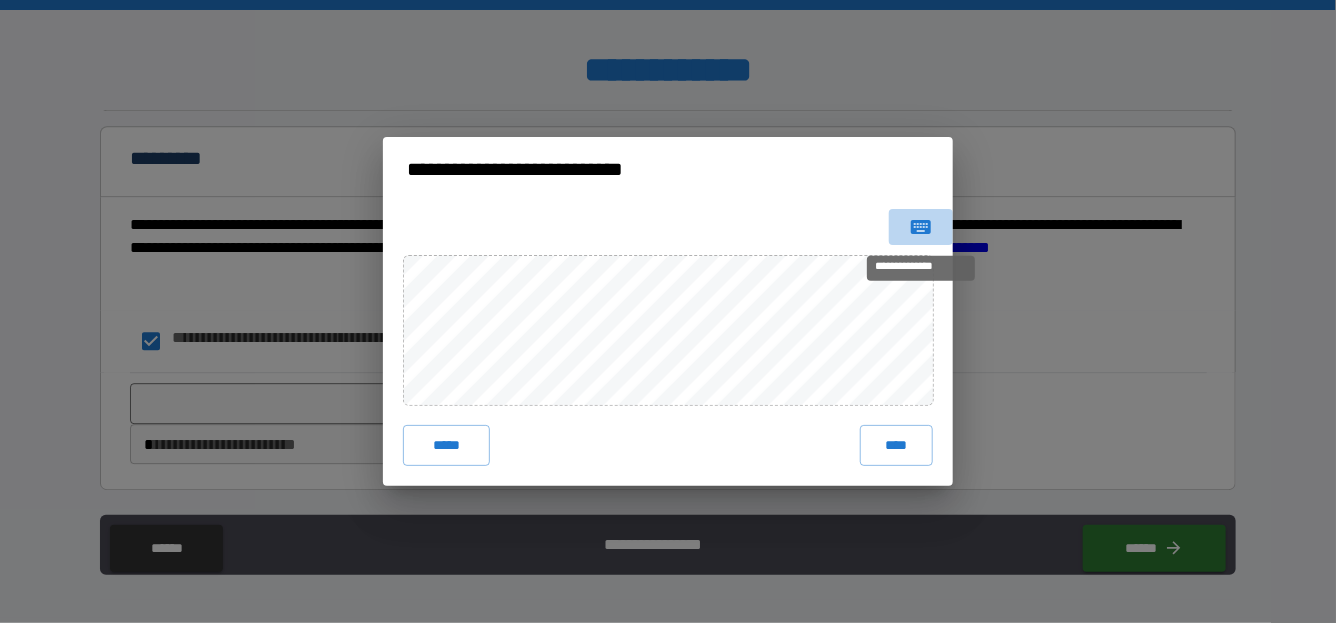 click 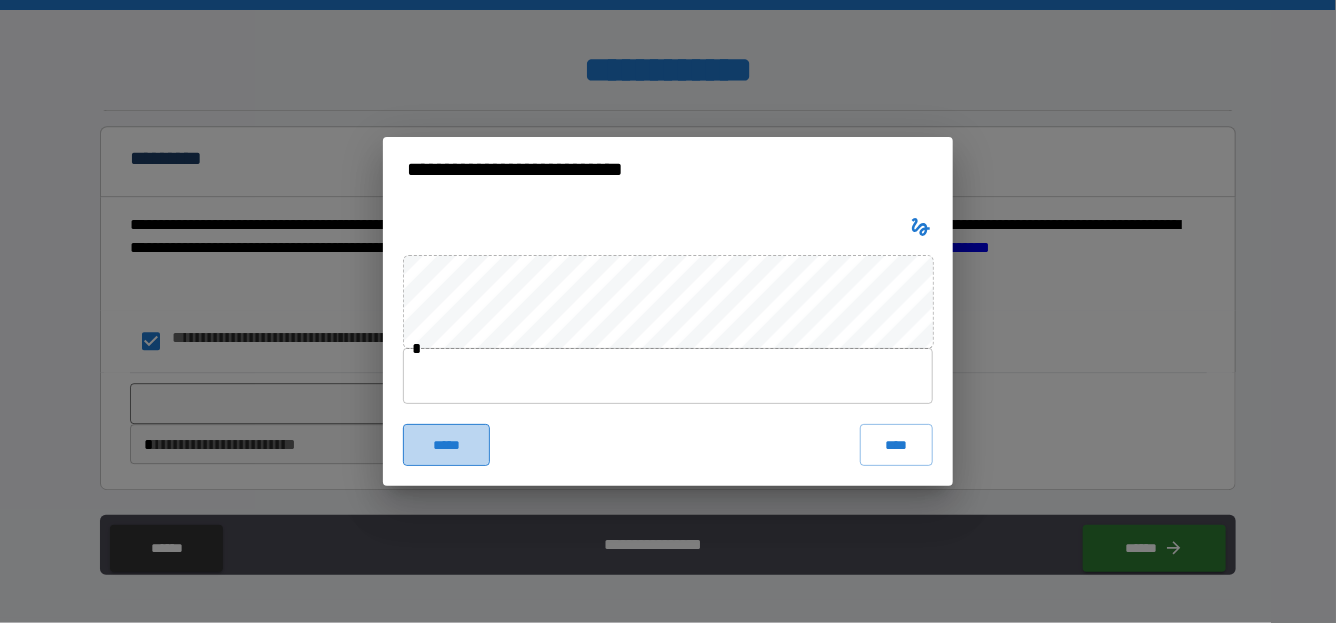 click on "*****" at bounding box center (446, 445) 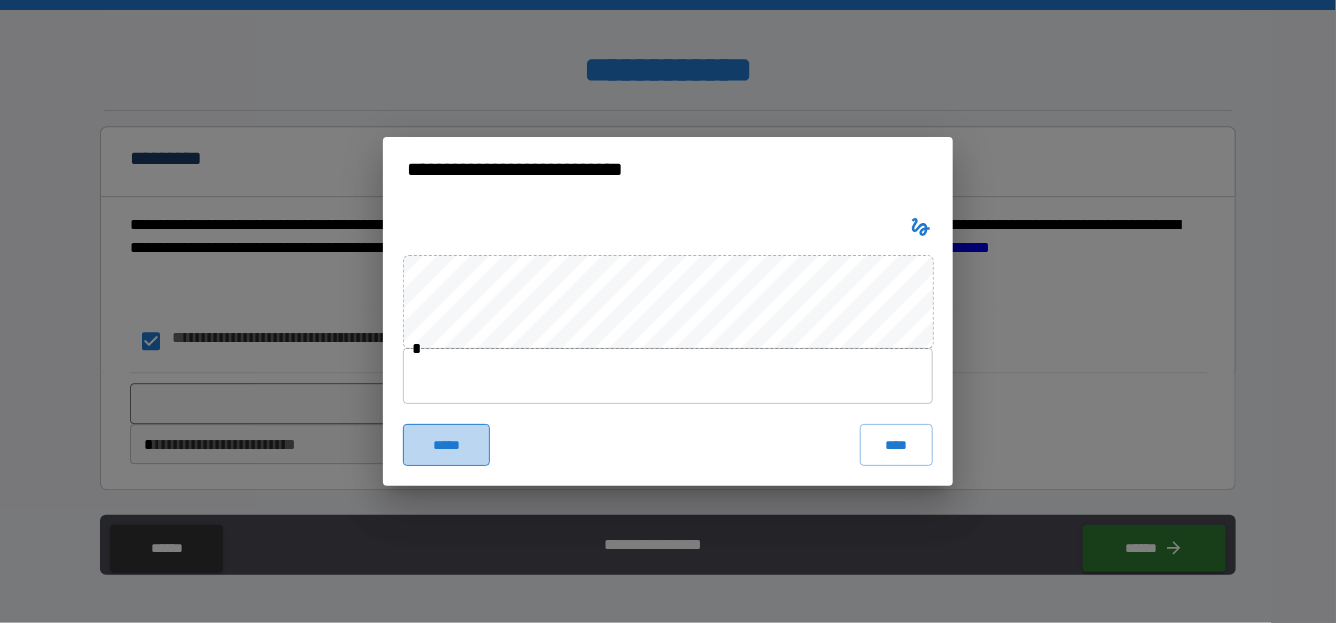 click on "*****" at bounding box center [446, 445] 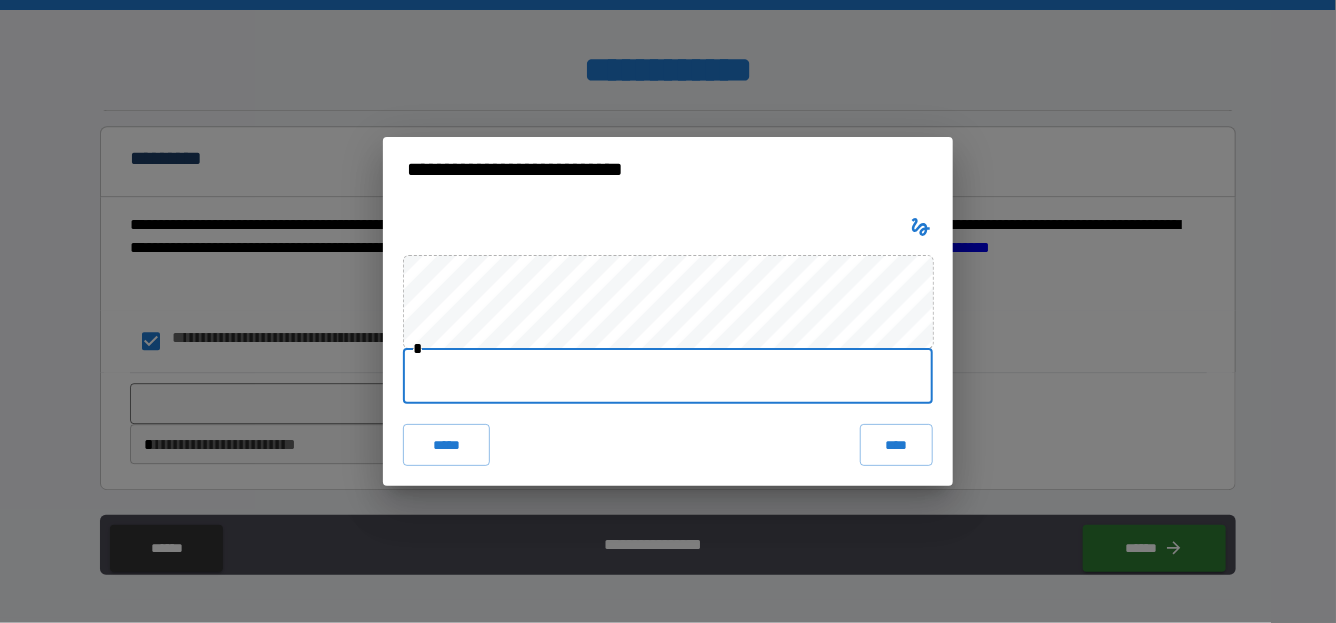 click at bounding box center [668, 376] 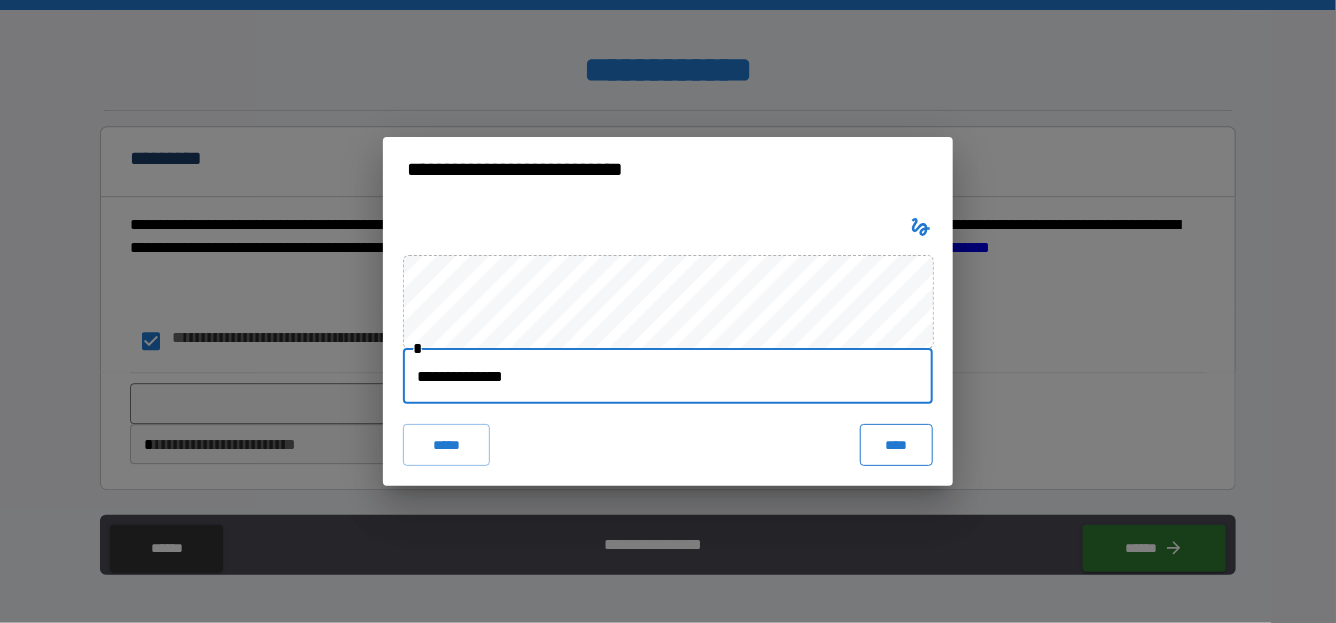 type on "**********" 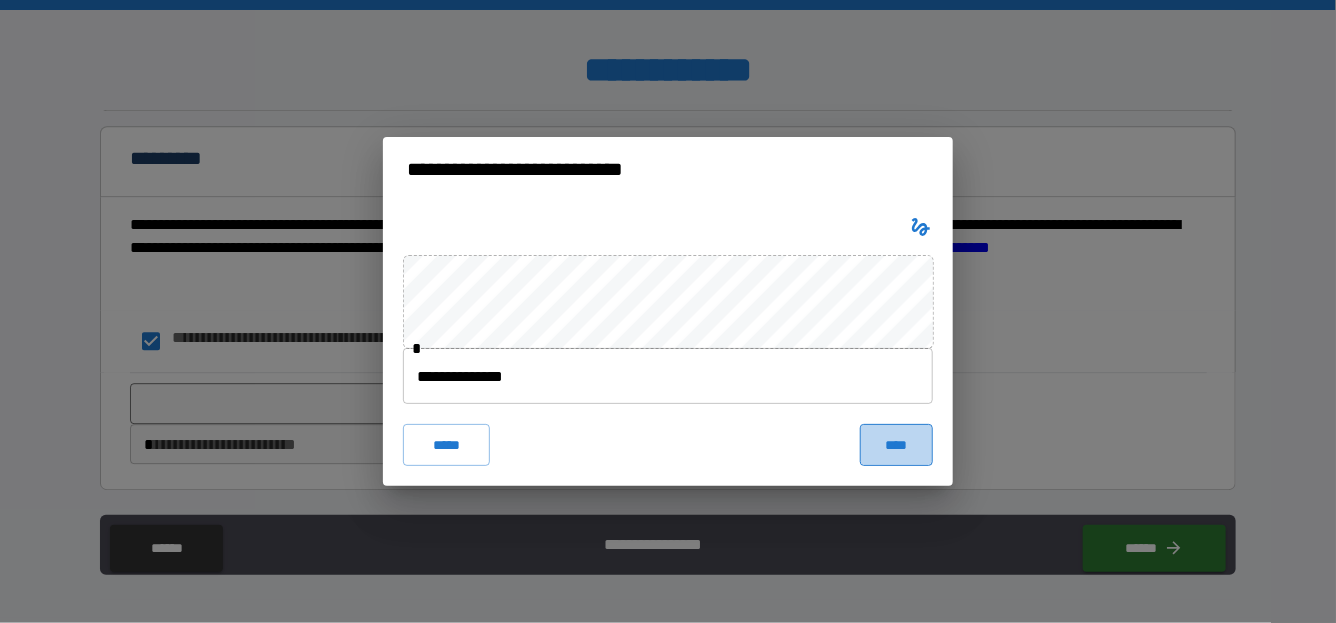click on "****" at bounding box center [896, 445] 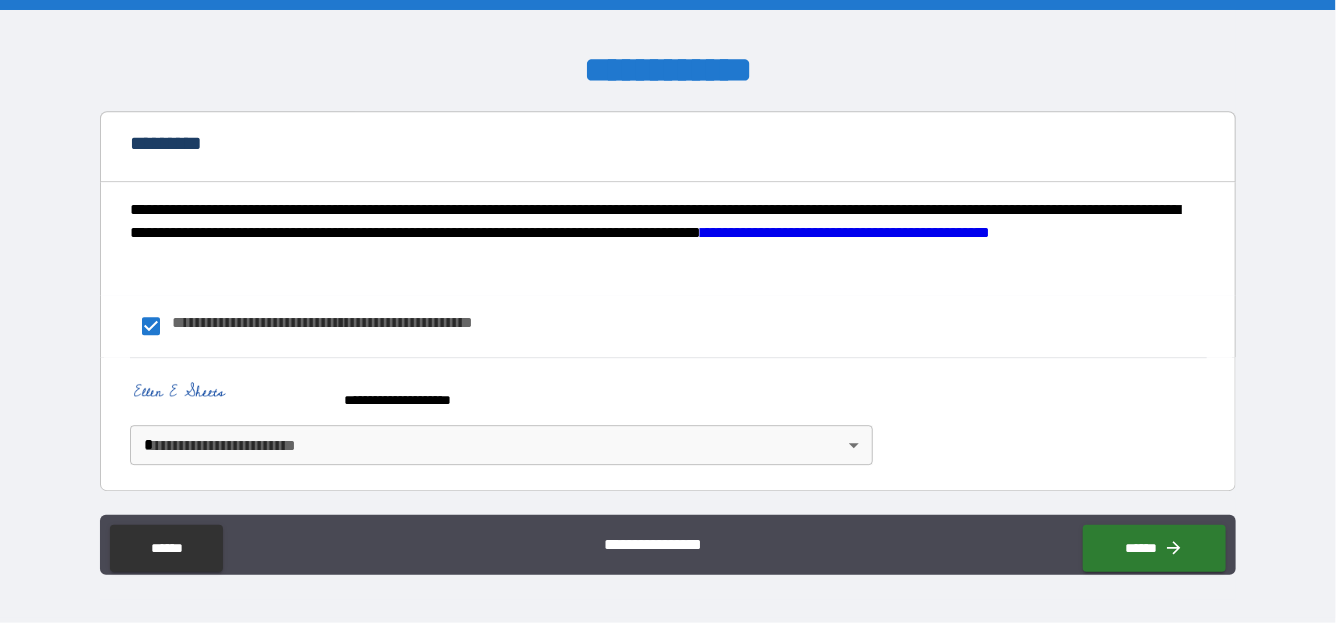 scroll, scrollTop: 2339, scrollLeft: 0, axis: vertical 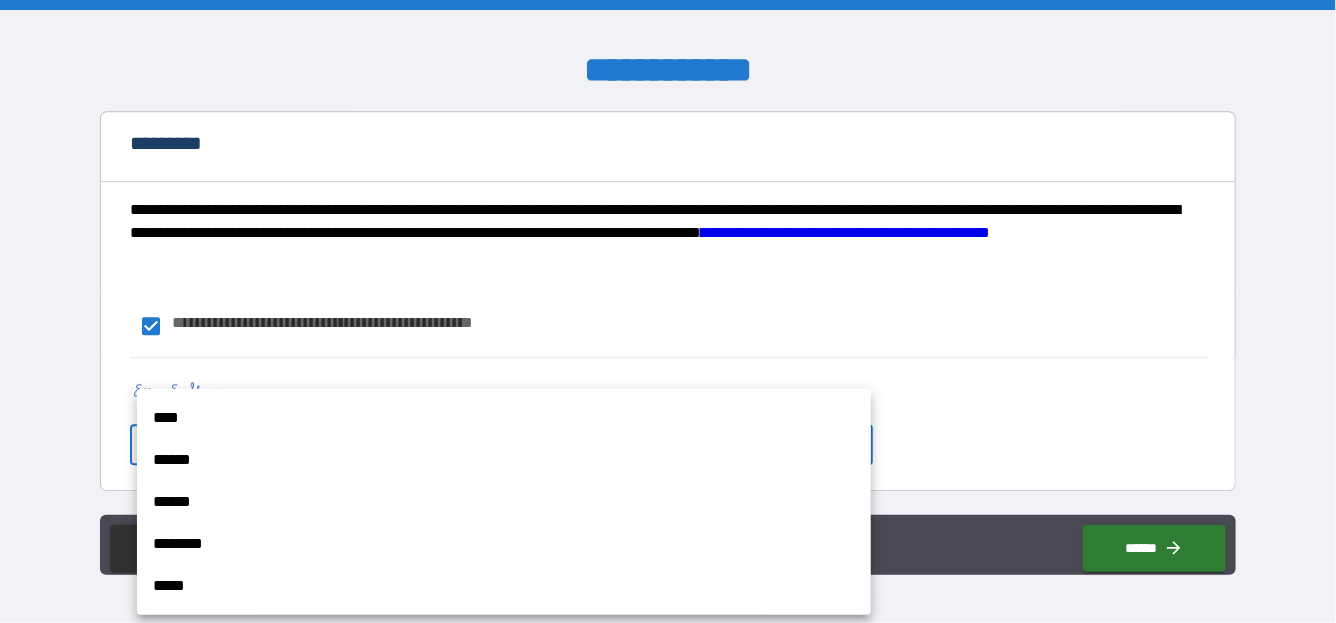click on "**********" at bounding box center (668, 311) 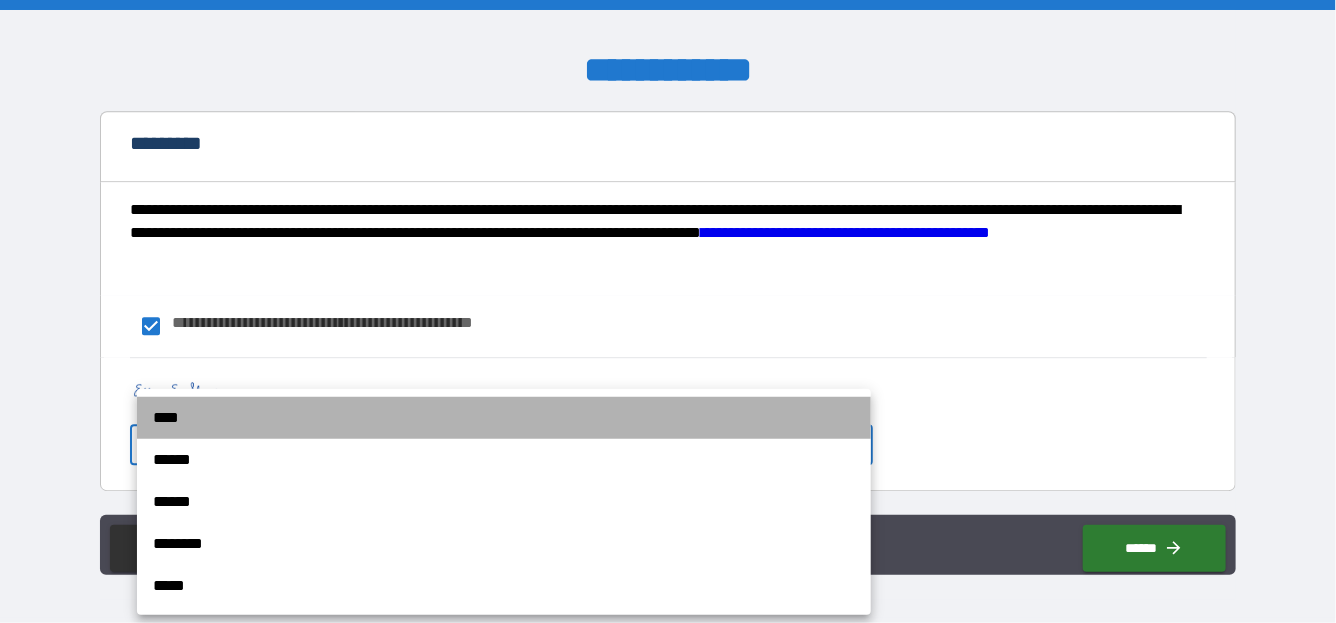 click on "****" at bounding box center (504, 418) 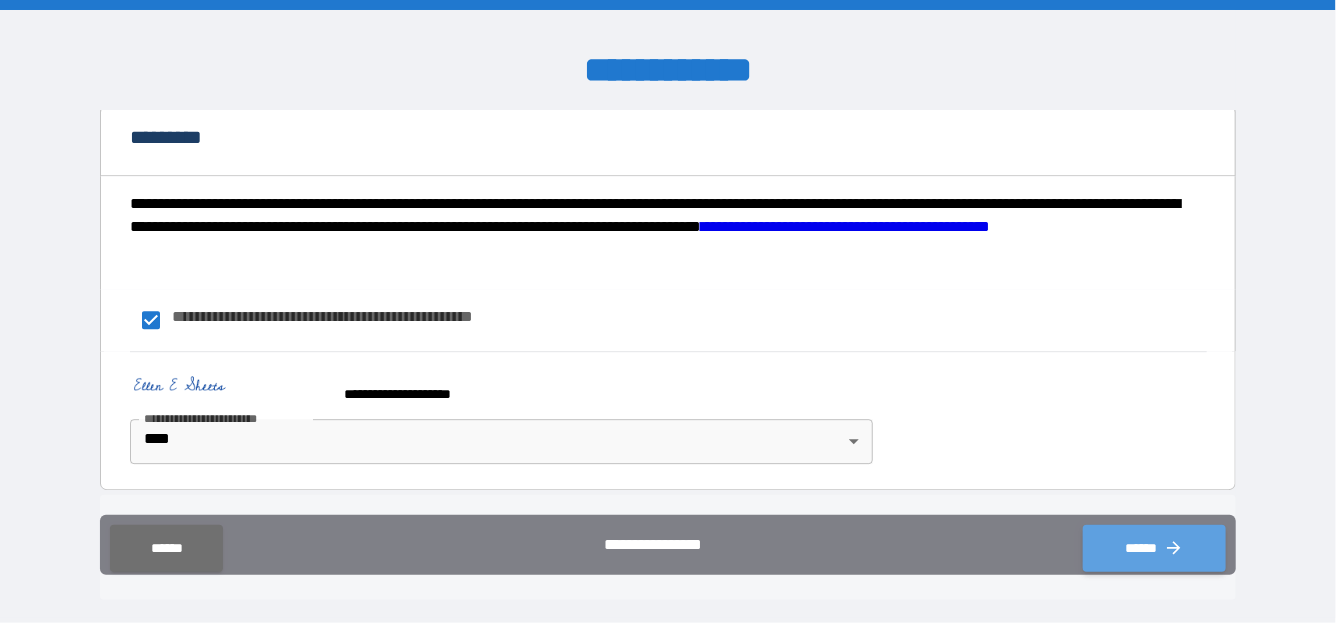 click on "******" at bounding box center (1154, 548) 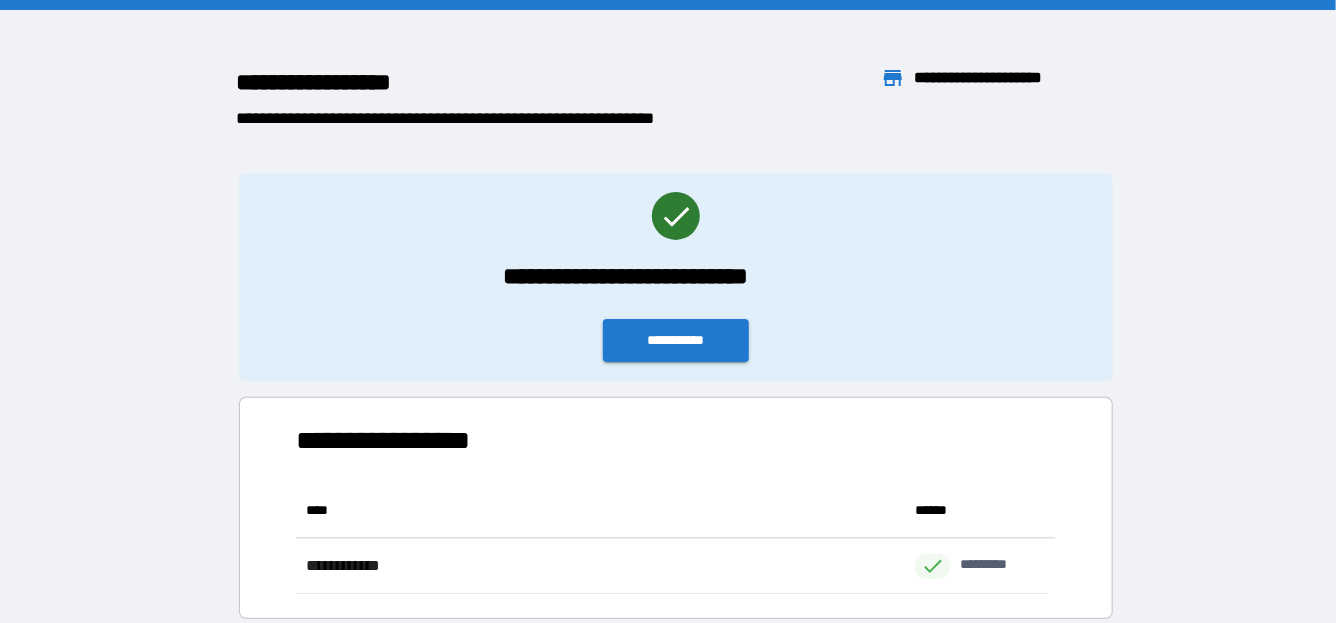 scroll, scrollTop: 16, scrollLeft: 16, axis: both 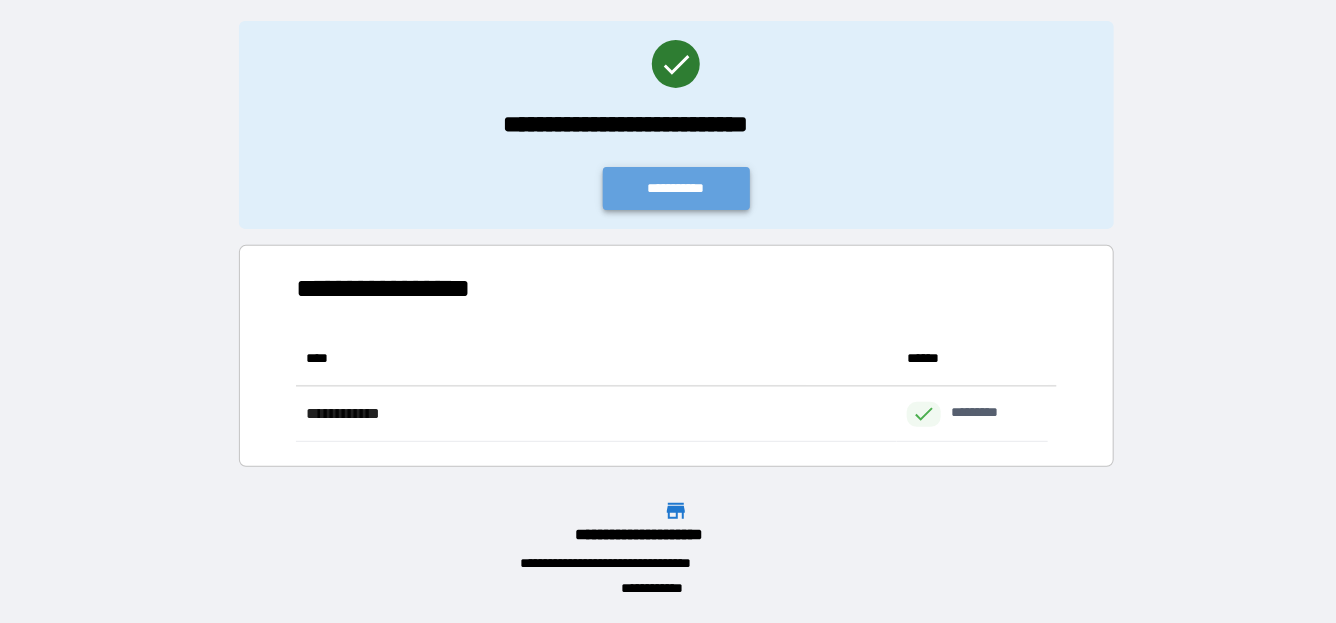 click on "**********" at bounding box center (676, 188) 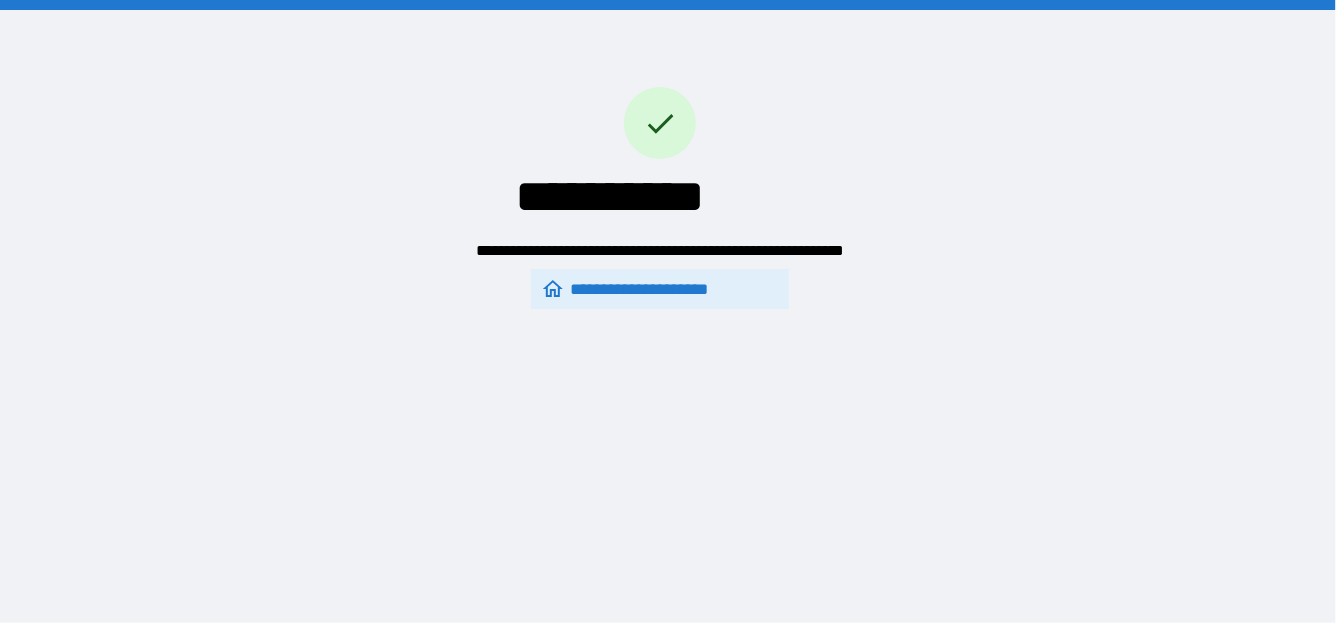 scroll, scrollTop: 0, scrollLeft: 0, axis: both 